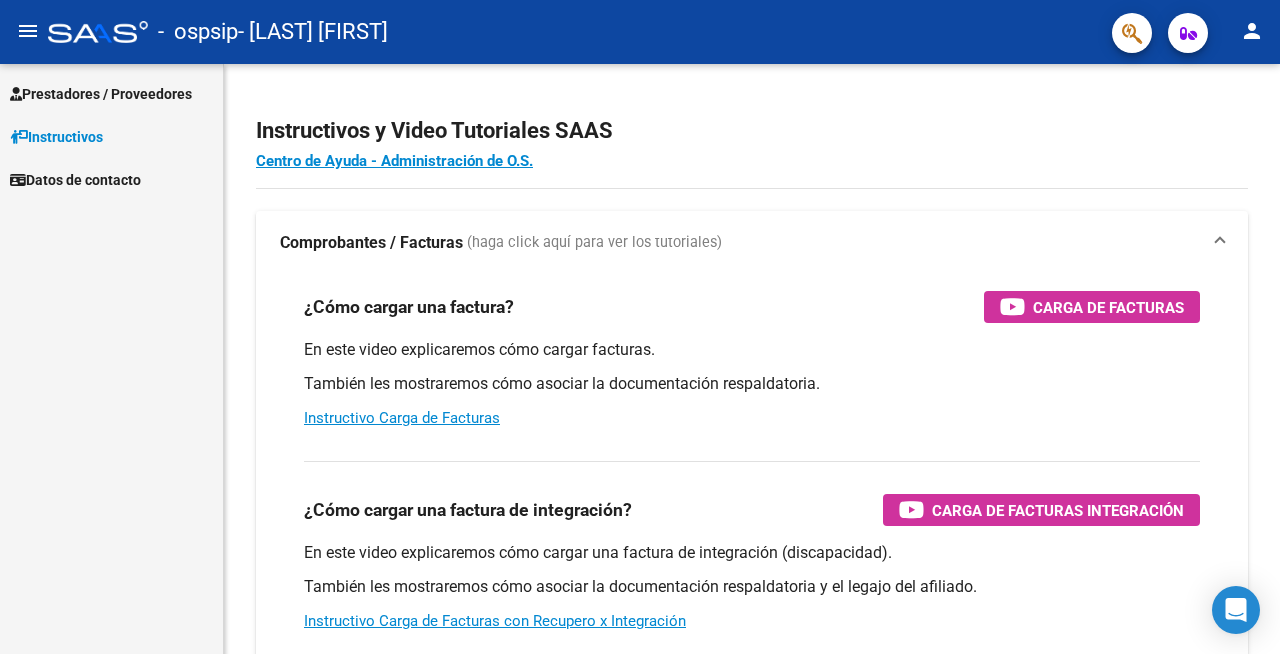 scroll, scrollTop: 0, scrollLeft: 0, axis: both 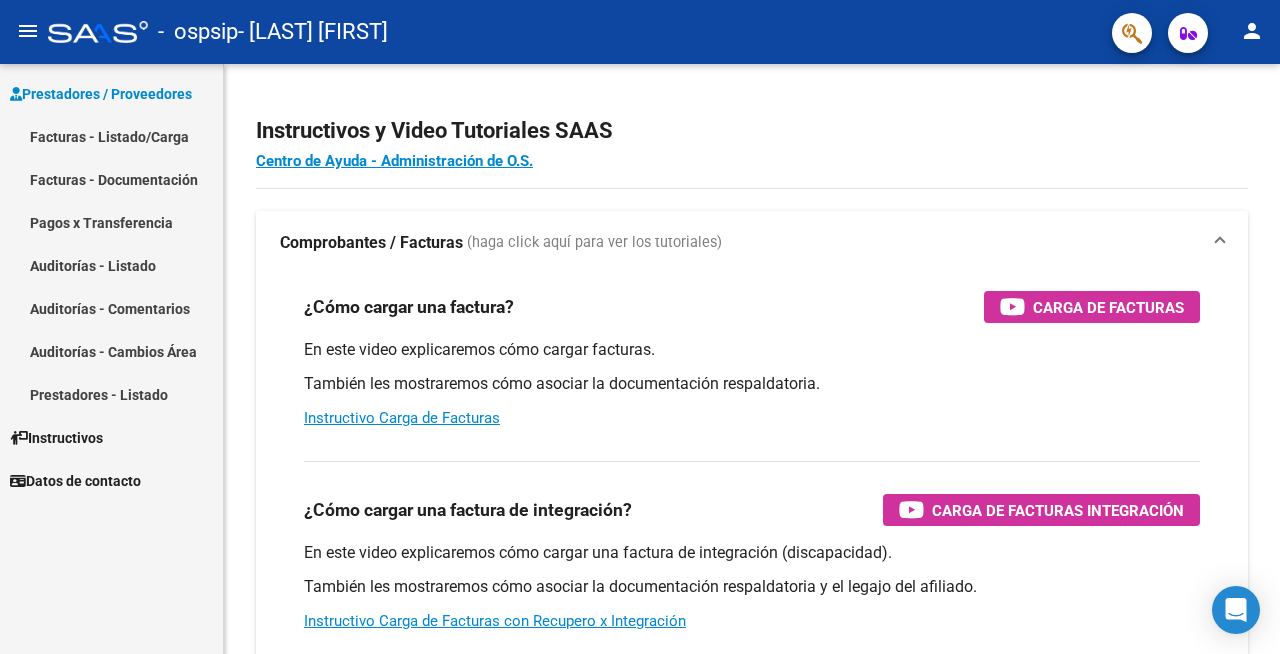 click on "Facturas - Listado/Carga" at bounding box center [111, 136] 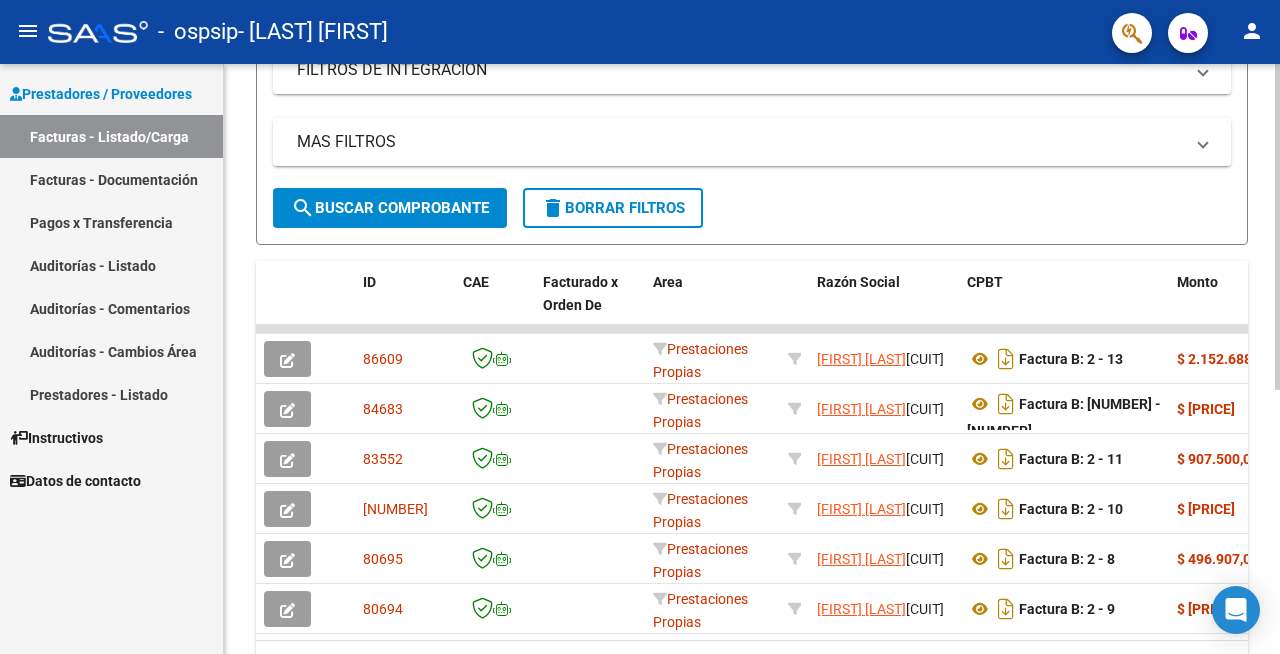 scroll, scrollTop: 386, scrollLeft: 0, axis: vertical 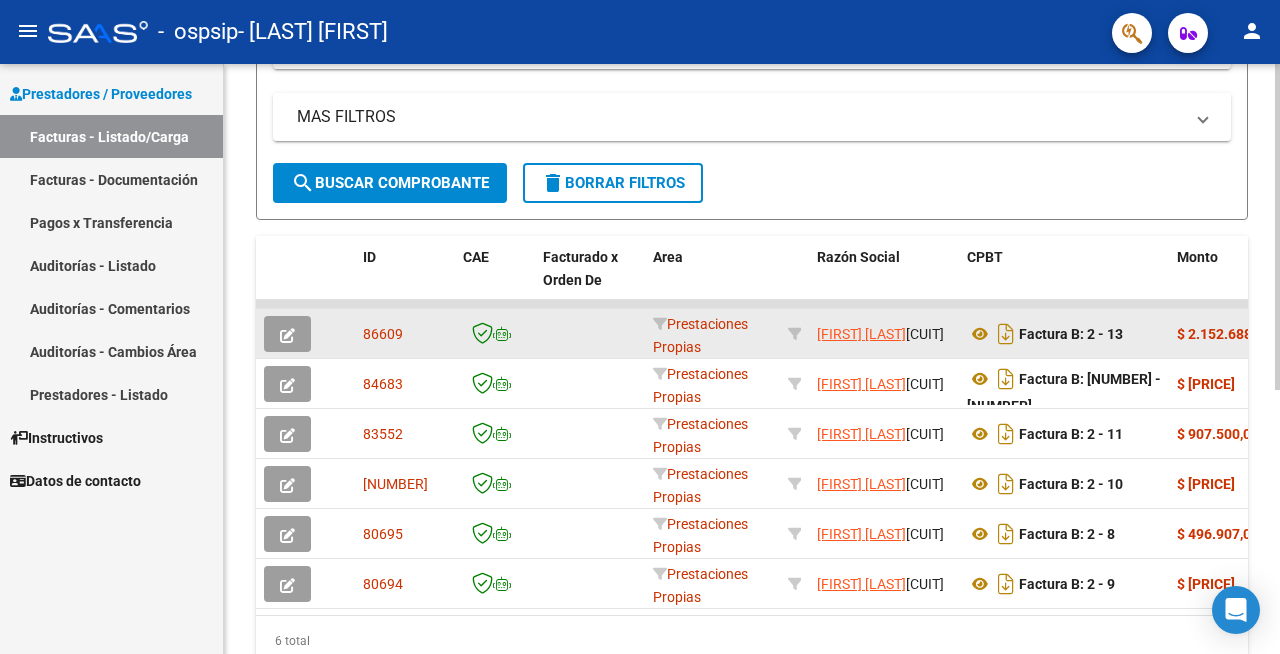 click 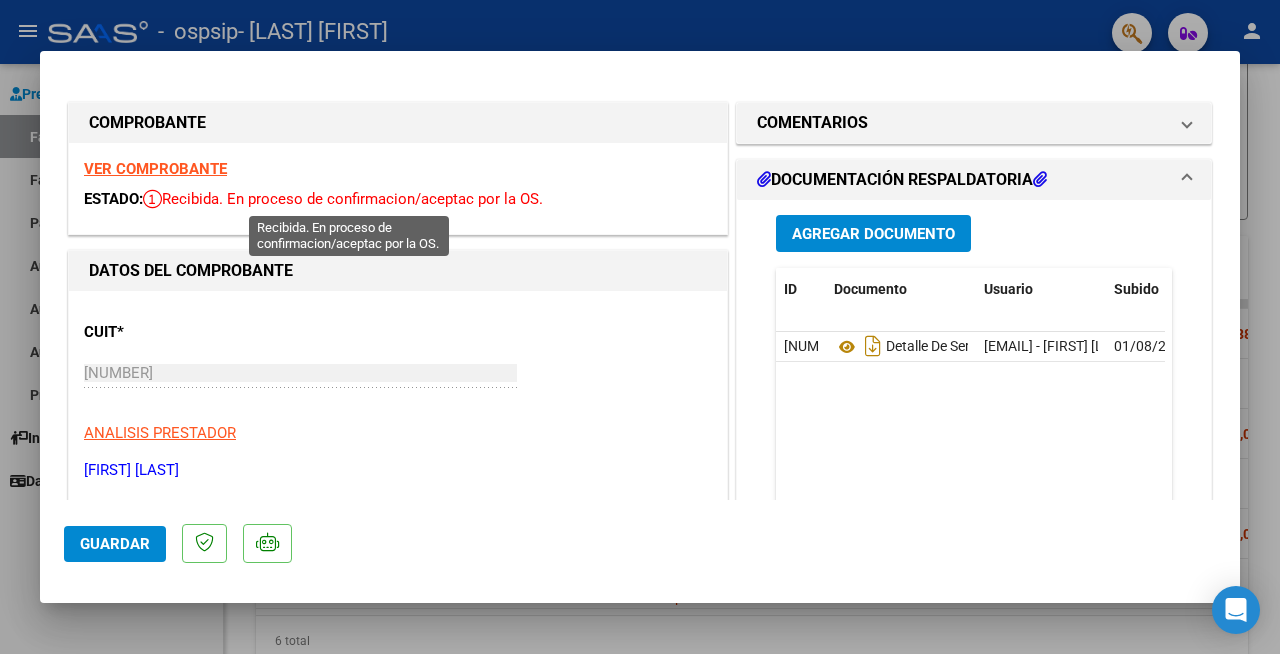 click on "Recibida. En proceso de confirmacion/aceptac por la OS." at bounding box center [343, 199] 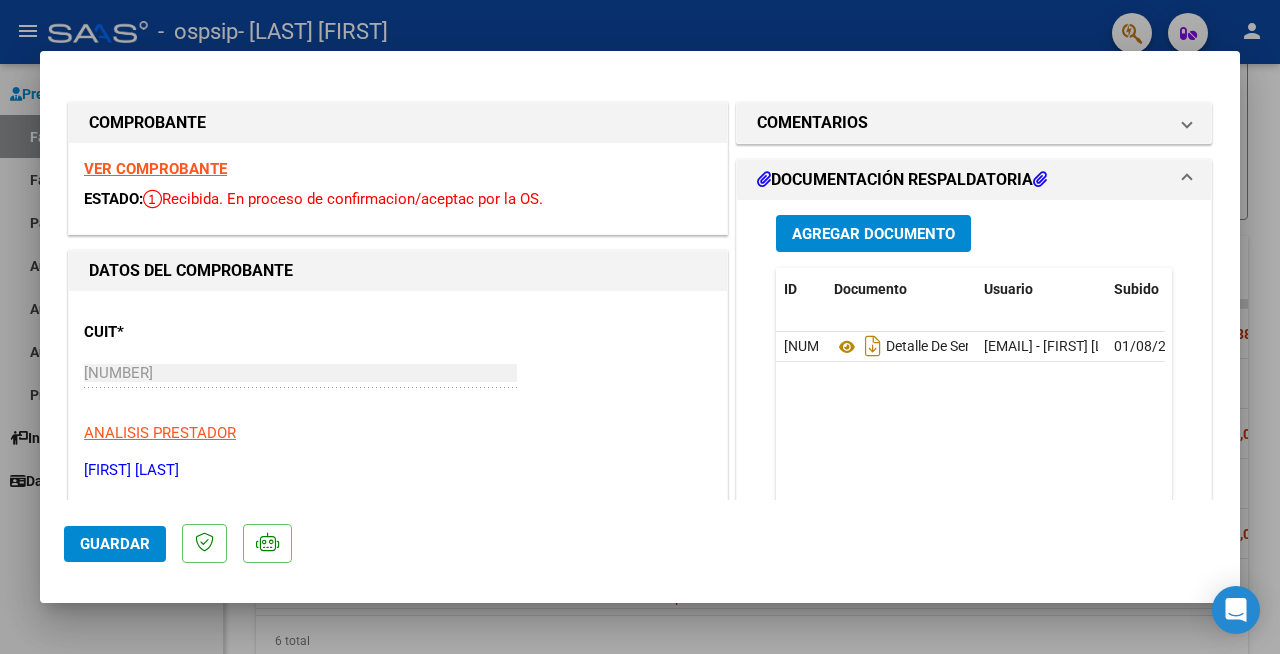 click on "Recibida. En proceso de confirmacion/aceptac por la OS." at bounding box center [343, 199] 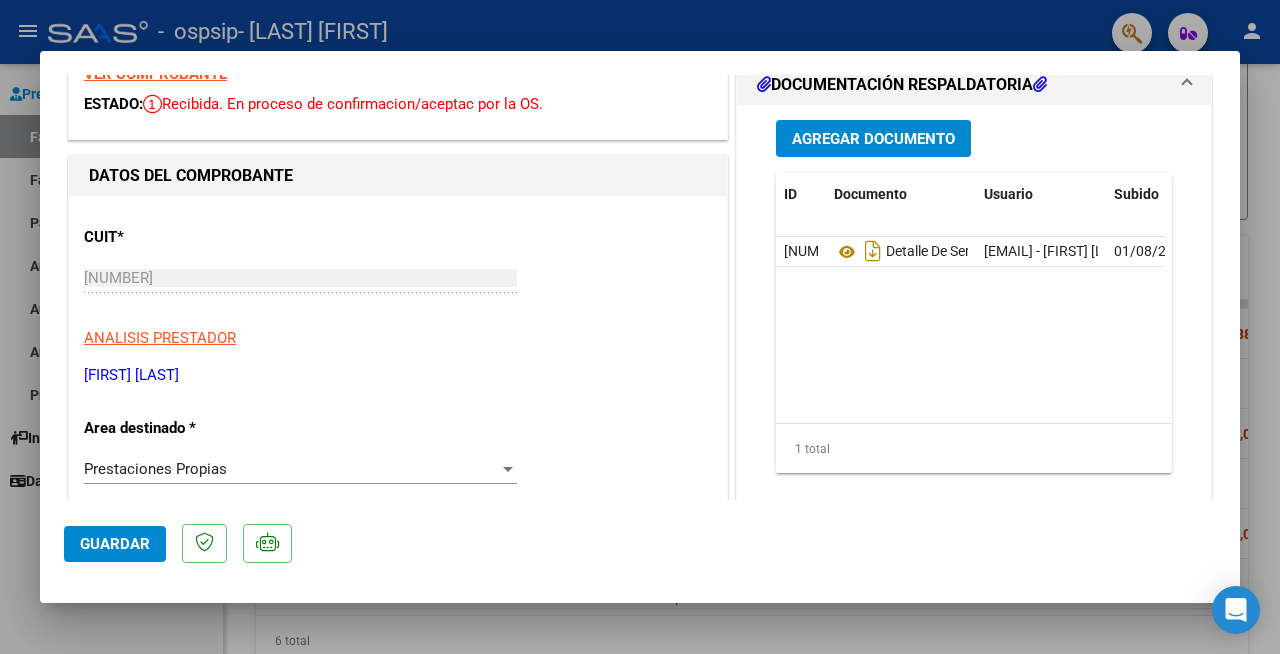 scroll, scrollTop: 0, scrollLeft: 0, axis: both 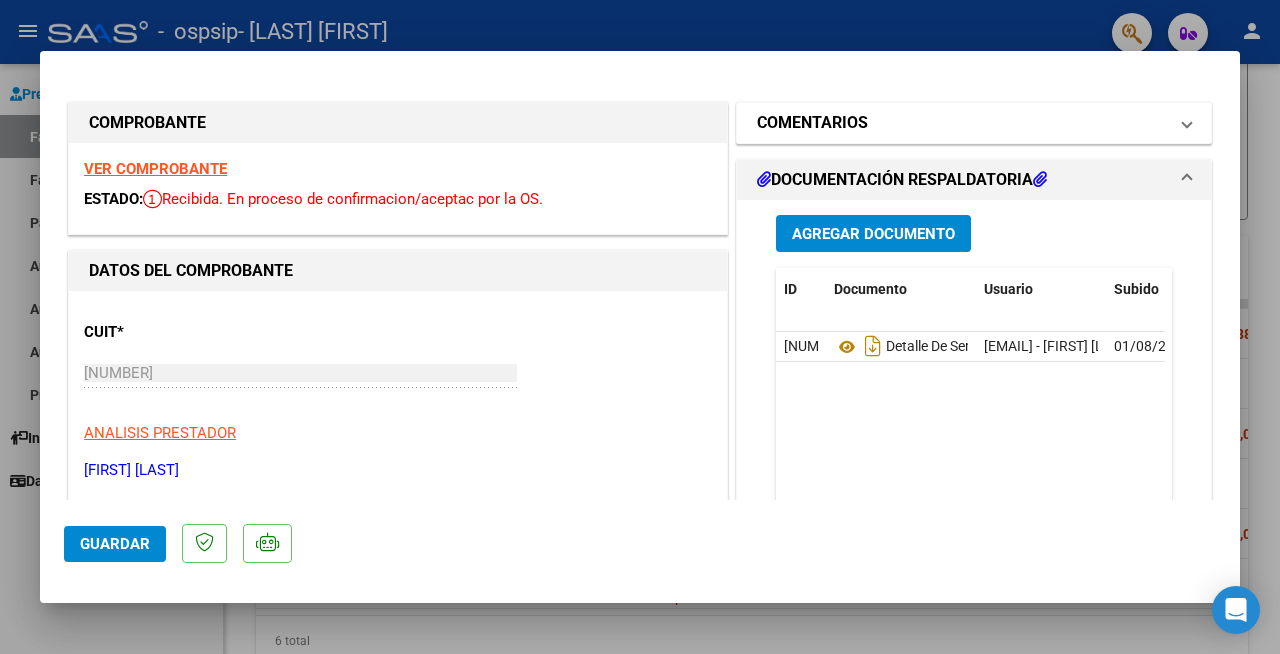 click on "COMENTARIOS" at bounding box center (974, 123) 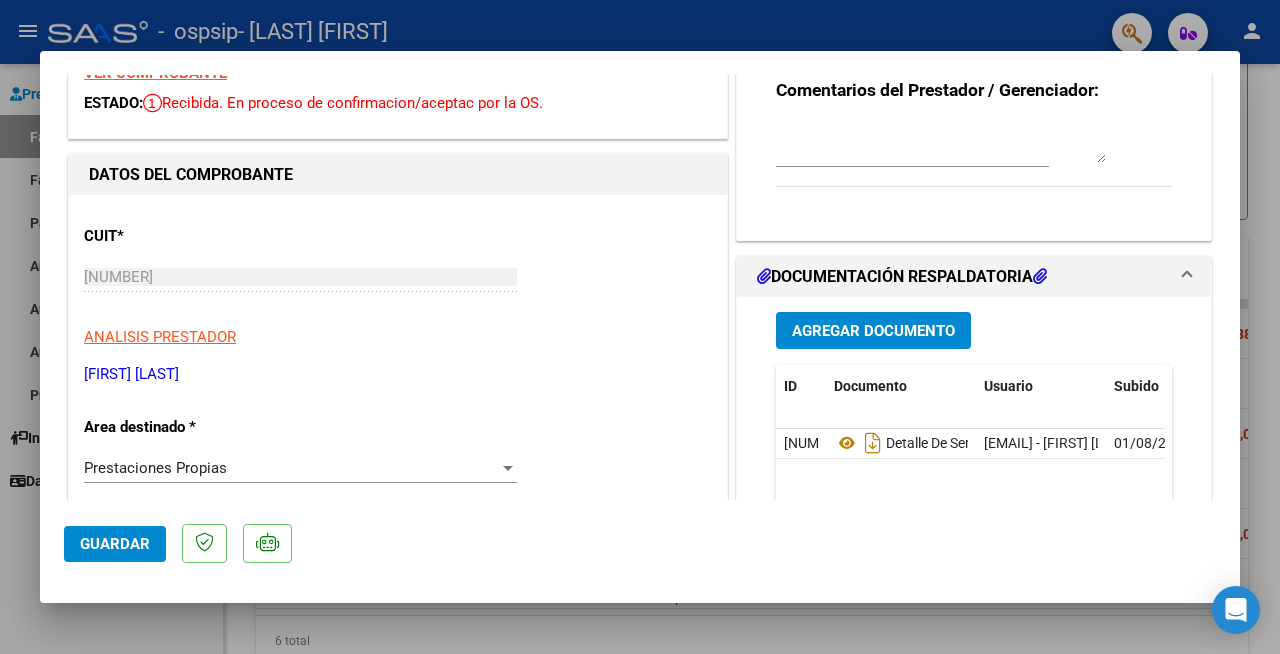 scroll, scrollTop: 101, scrollLeft: 0, axis: vertical 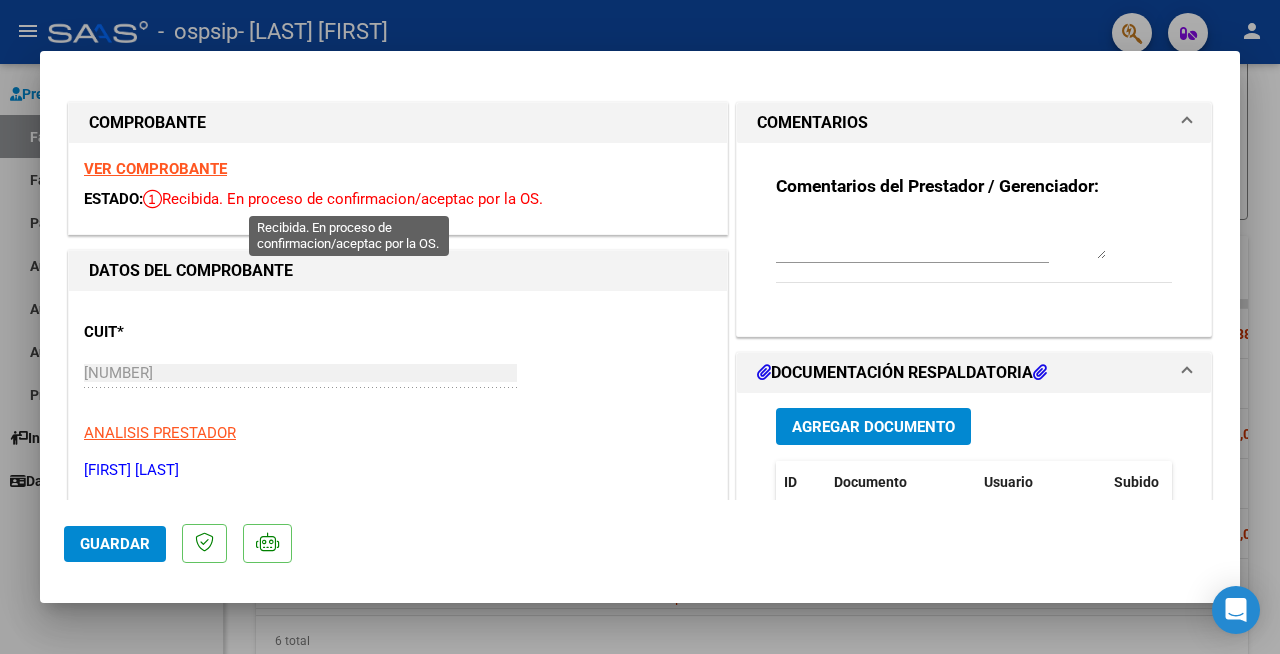 click on "Recibida. En proceso de confirmacion/aceptac por la OS." at bounding box center (343, 199) 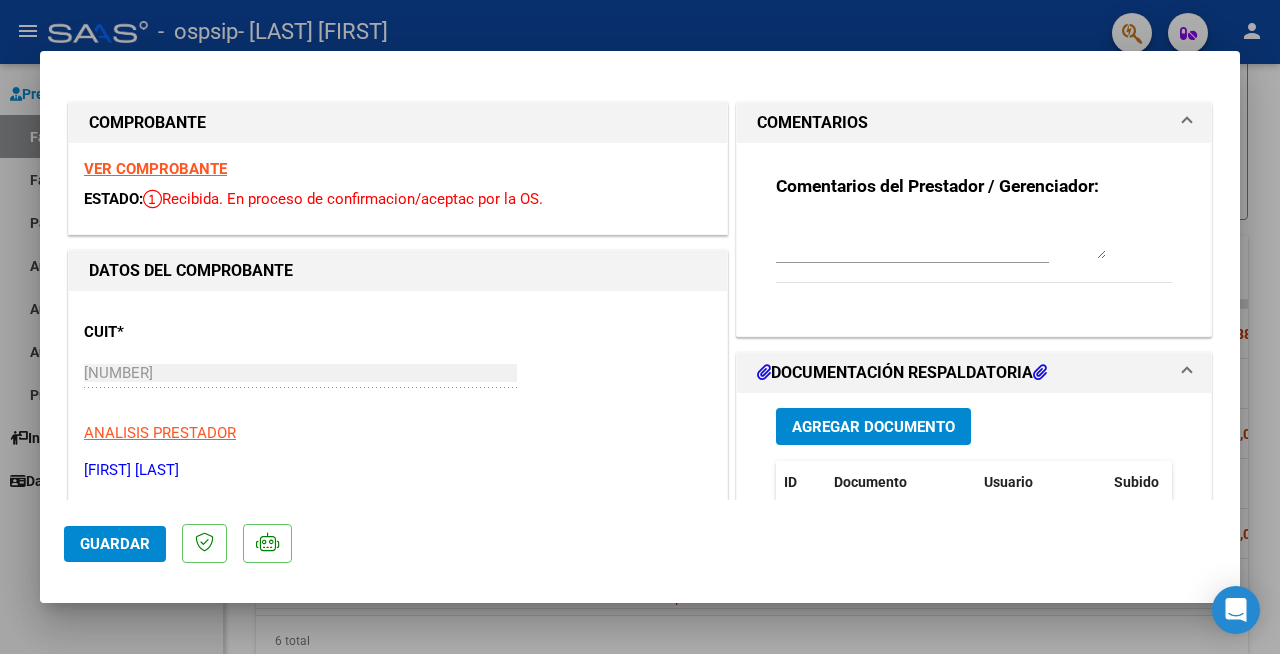 click on "Comentarios del Prestador / Gerenciador:" at bounding box center (937, 186) 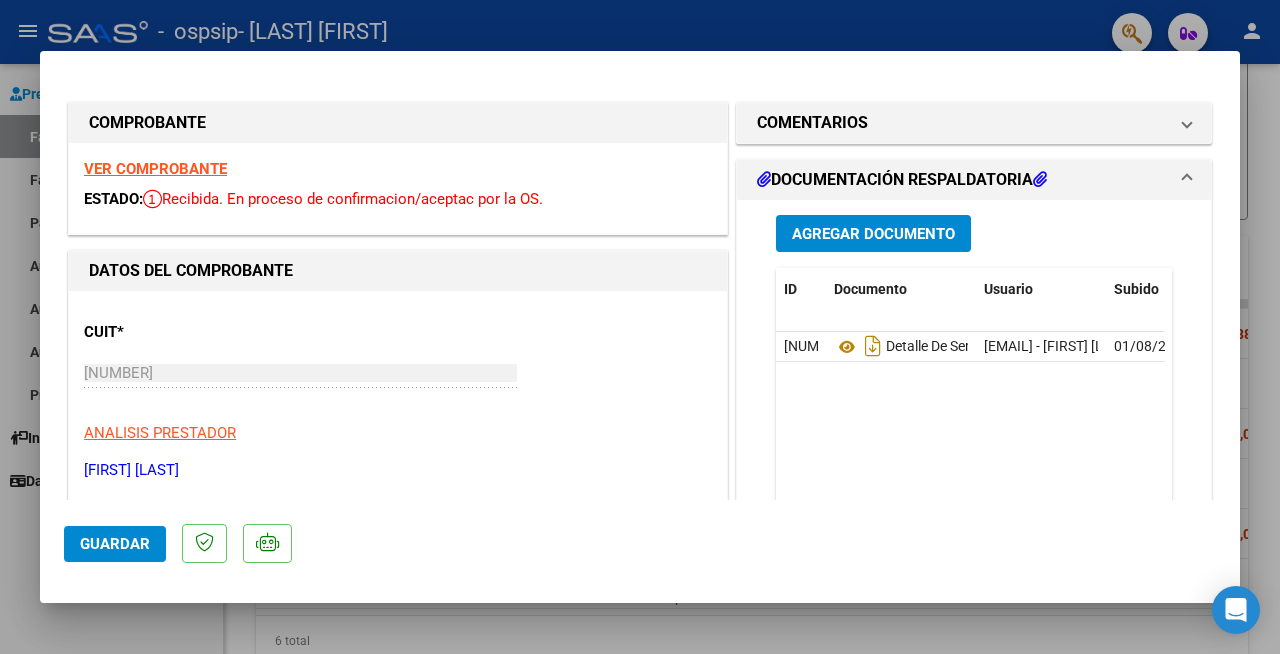 click at bounding box center [1187, 180] 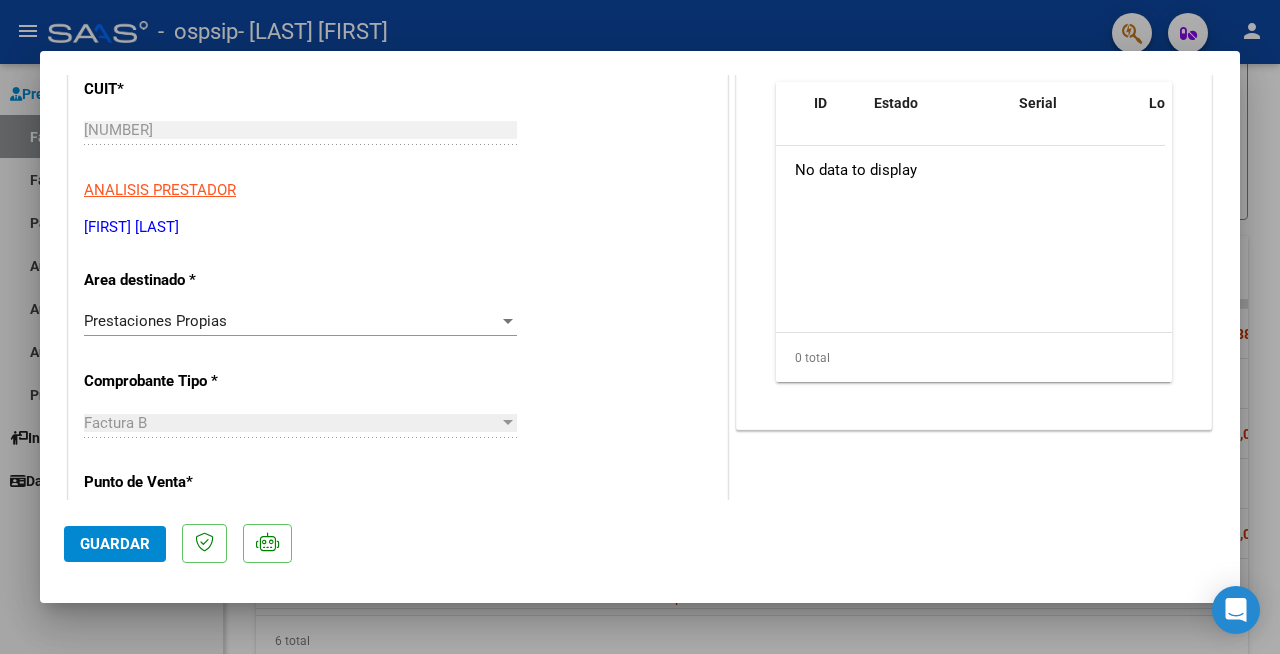 scroll, scrollTop: 0, scrollLeft: 0, axis: both 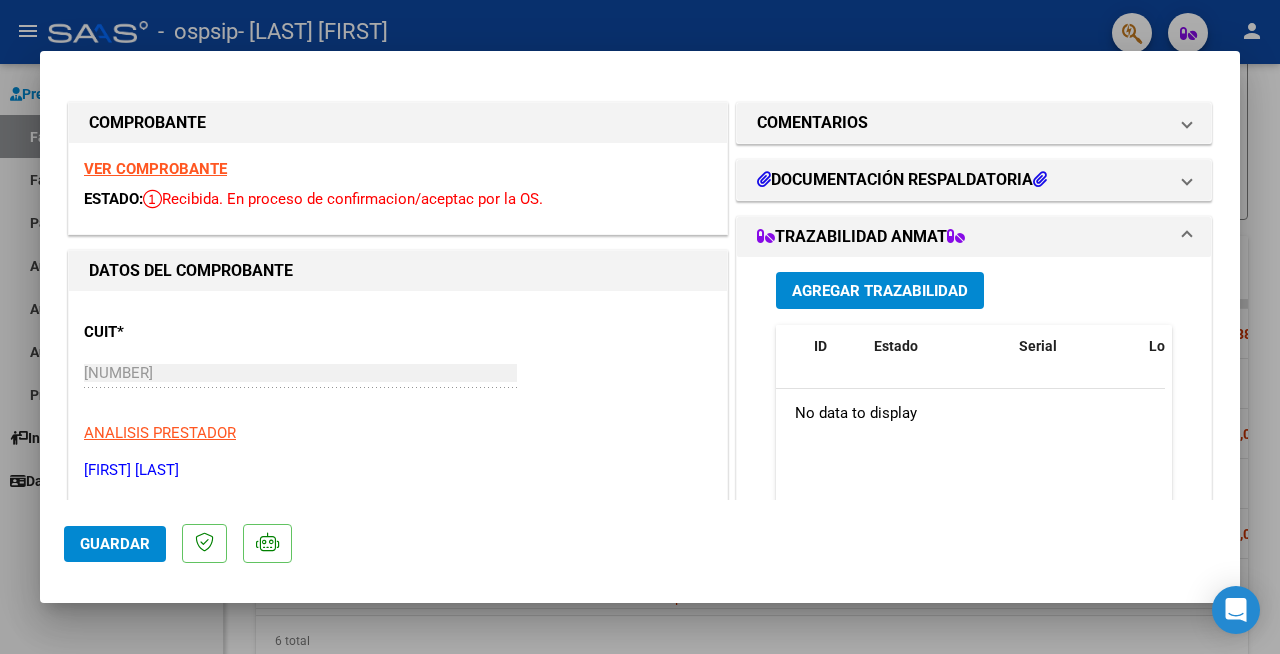 click on "Guardar" 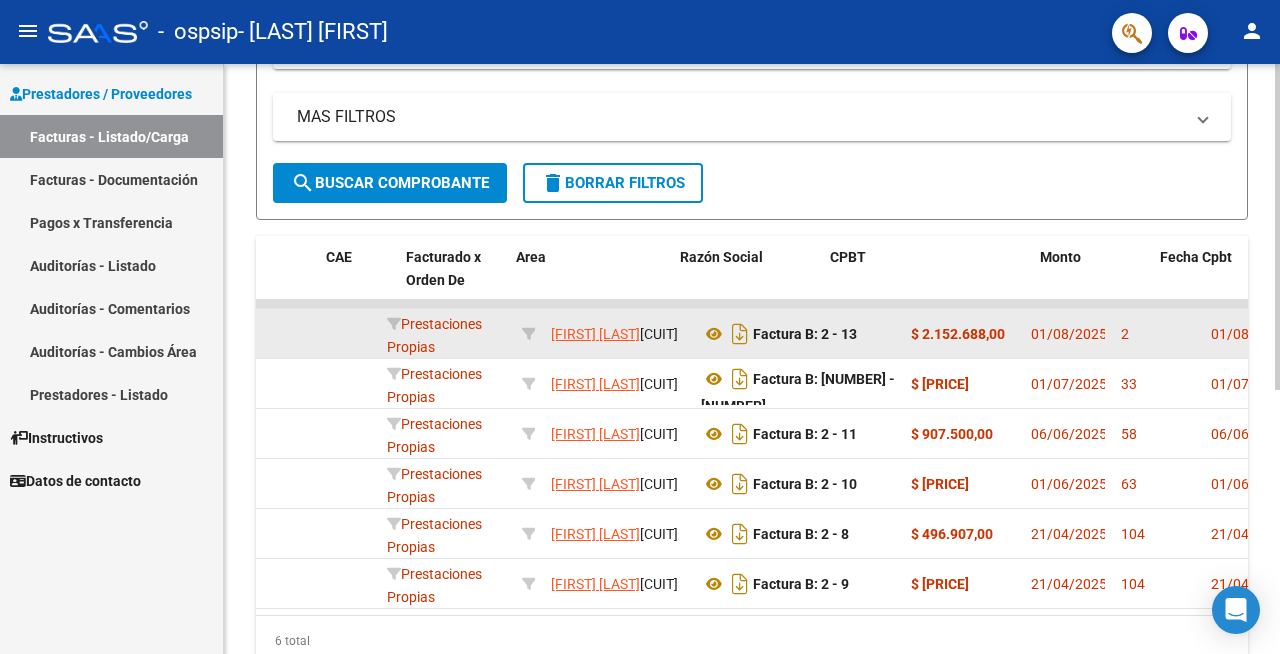 scroll, scrollTop: 0, scrollLeft: 0, axis: both 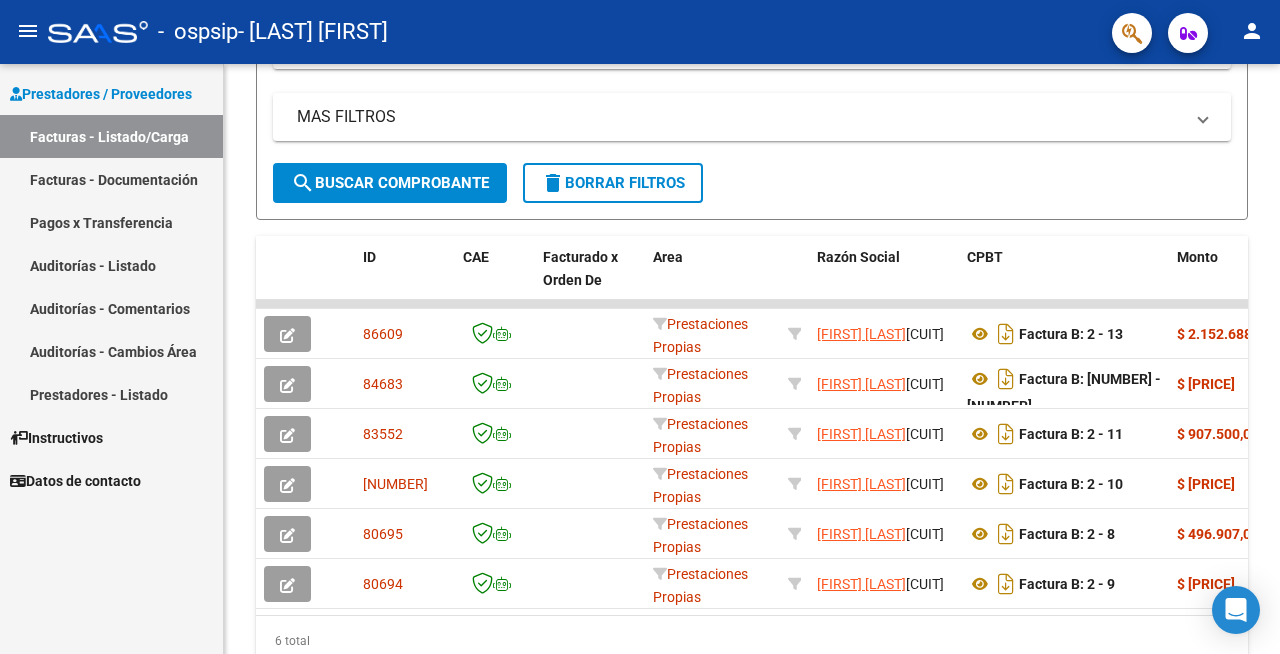click on "Instructivos" at bounding box center [56, 438] 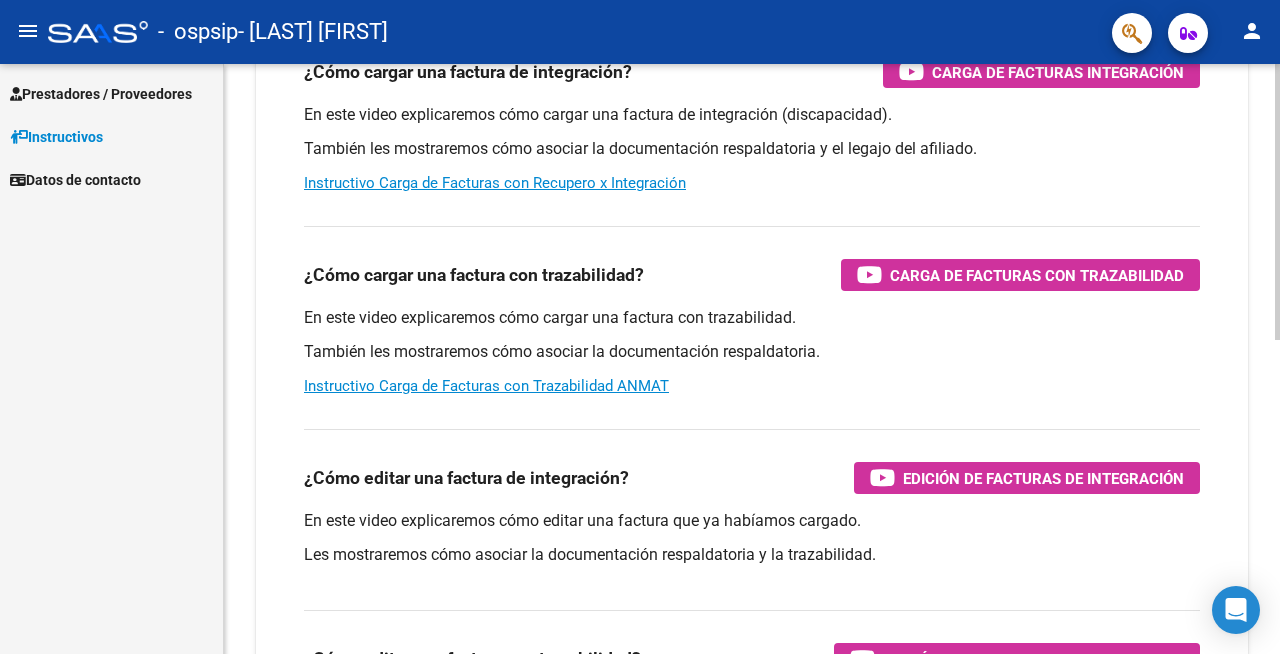 scroll, scrollTop: 459, scrollLeft: 0, axis: vertical 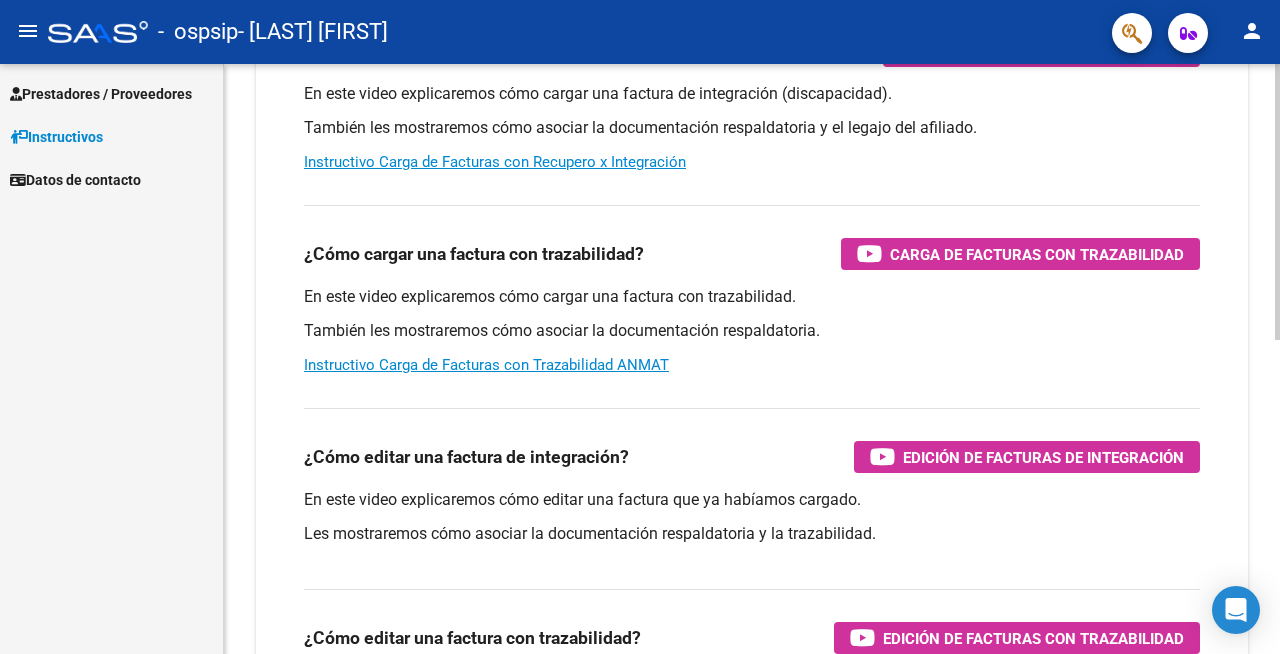 click on "Edición de Facturas de integración" at bounding box center (1043, 457) 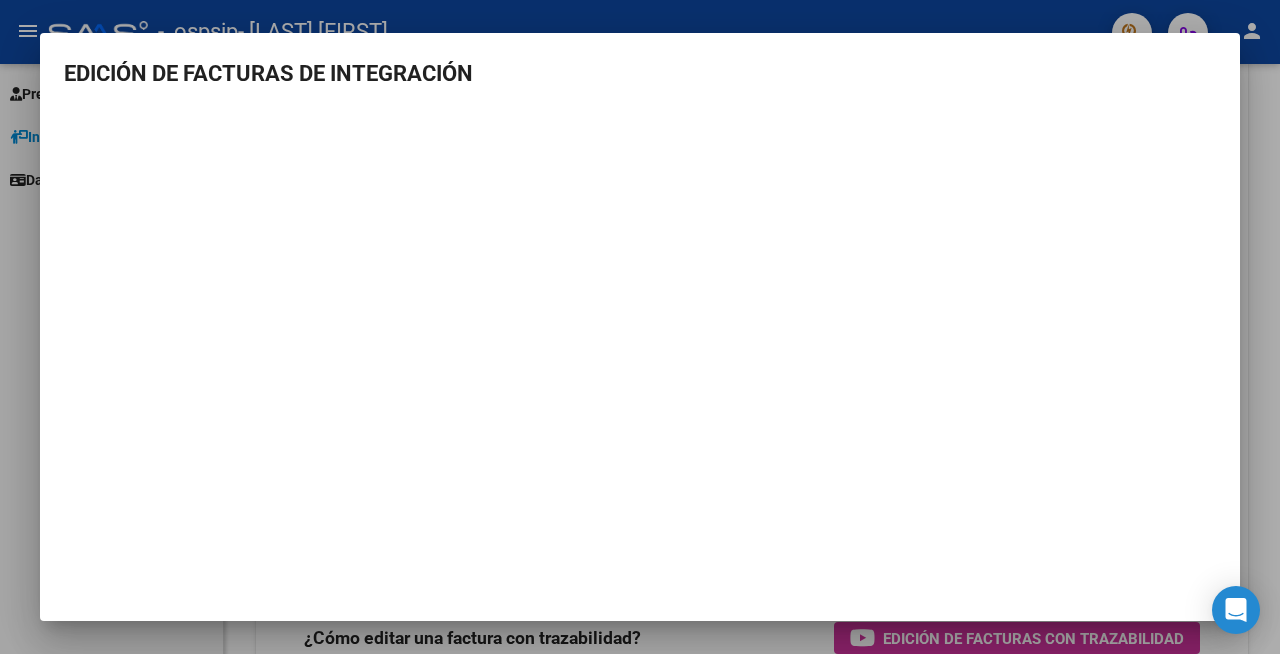 click on "EDICIÓN DE FACTURAS DE INTEGRACIÓN" at bounding box center [640, 292] 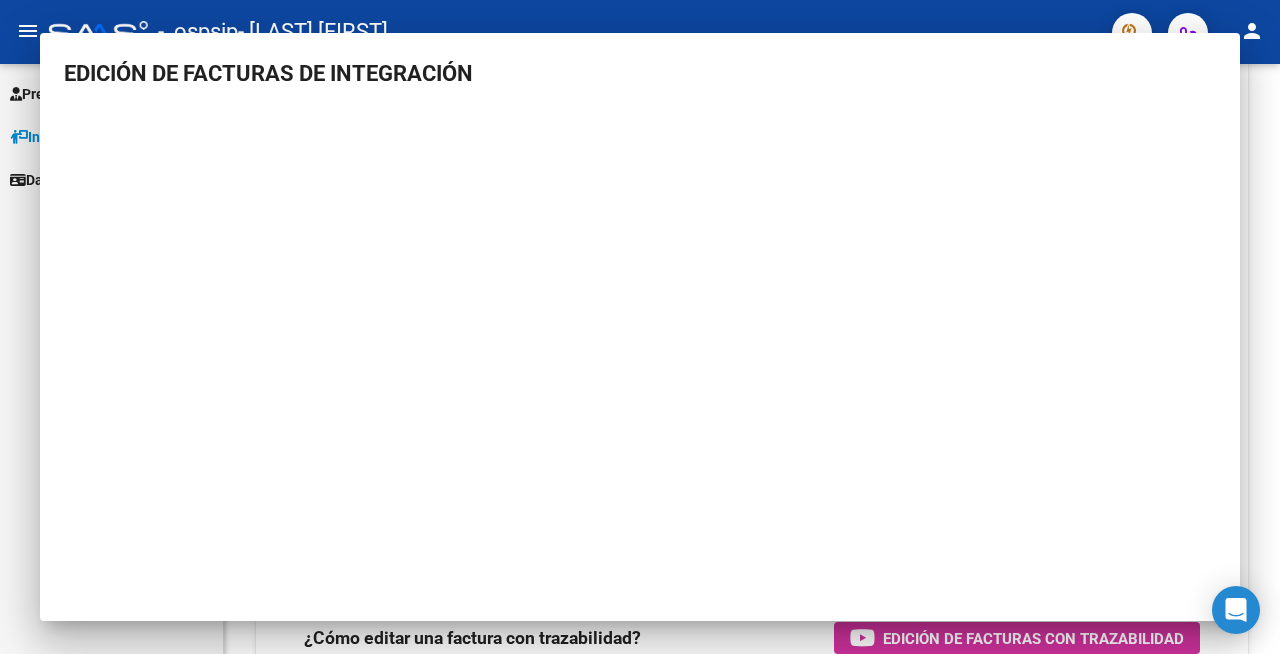type 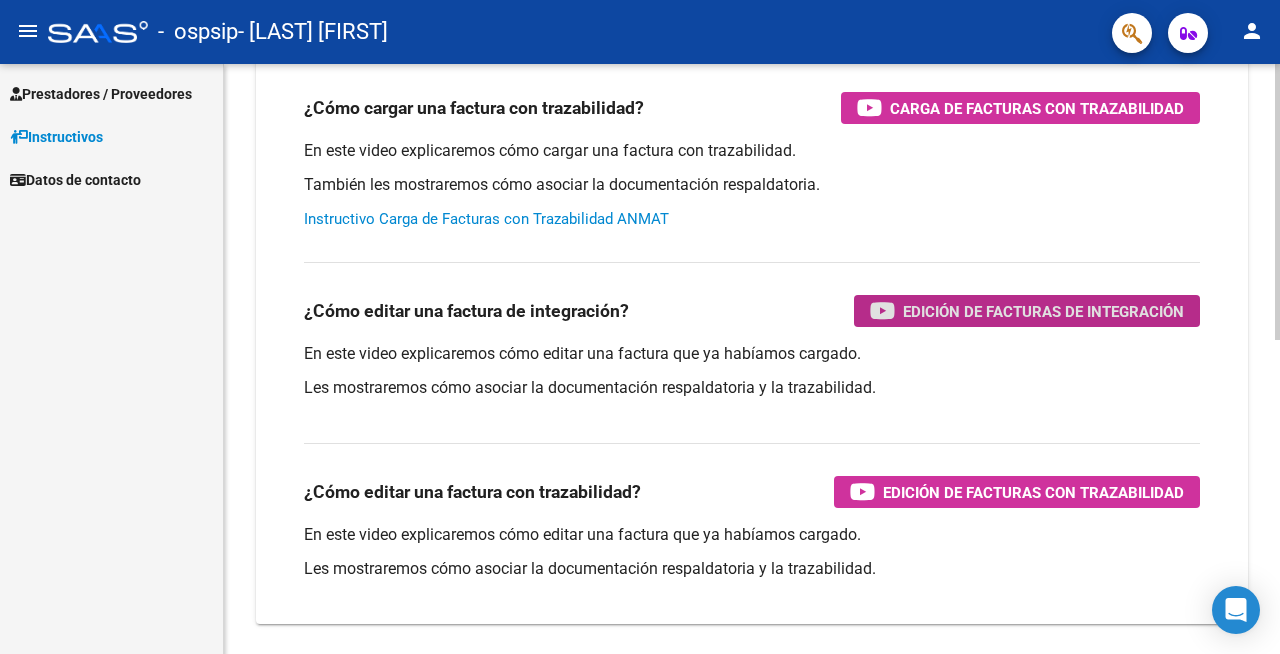 scroll, scrollTop: 671, scrollLeft: 0, axis: vertical 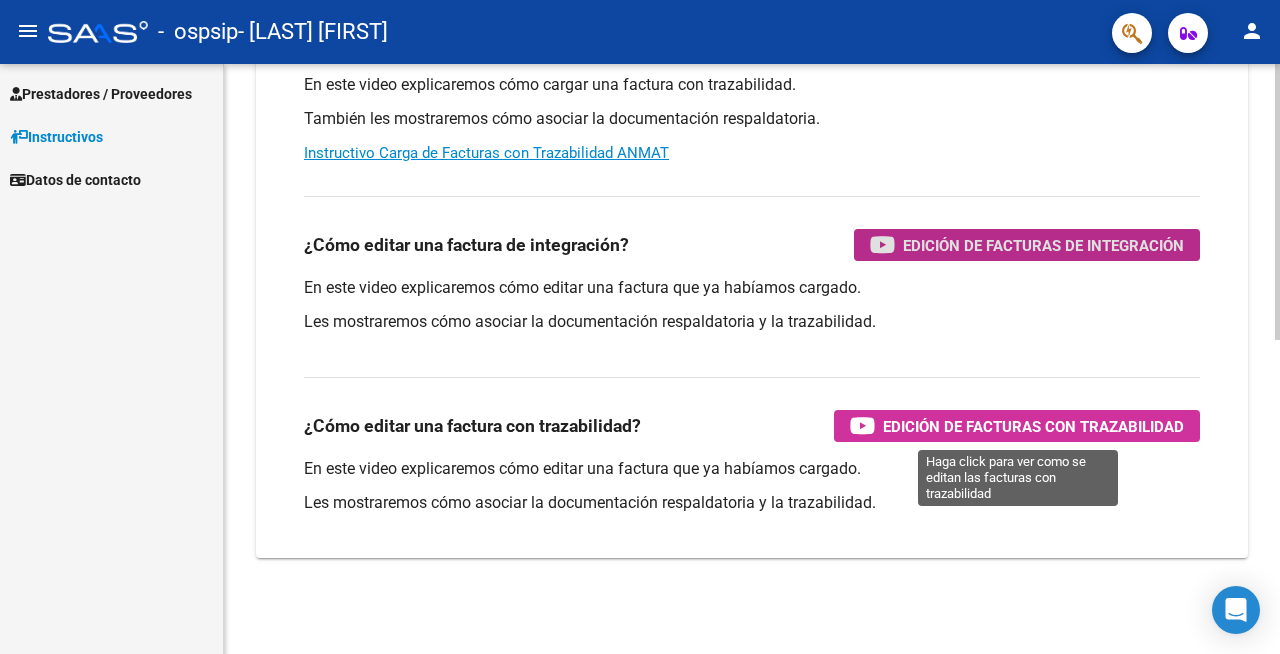 click on "Edición de Facturas con Trazabilidad" at bounding box center (1033, 426) 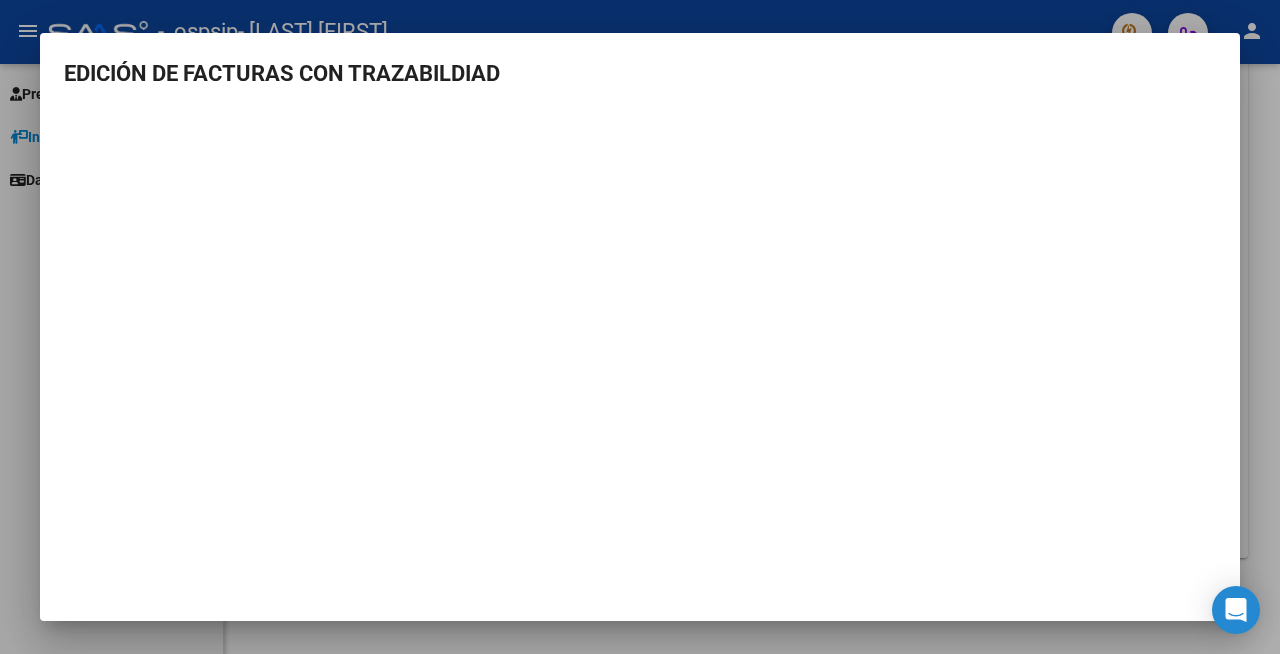 click at bounding box center [640, 327] 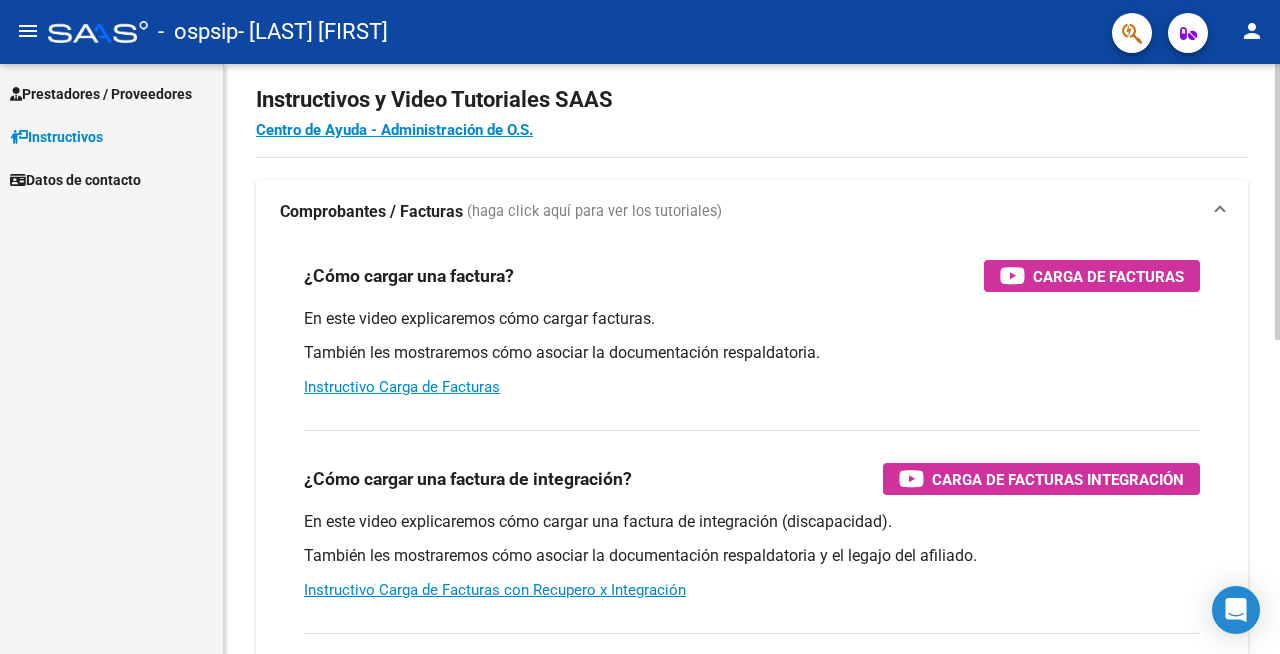 scroll, scrollTop: 0, scrollLeft: 0, axis: both 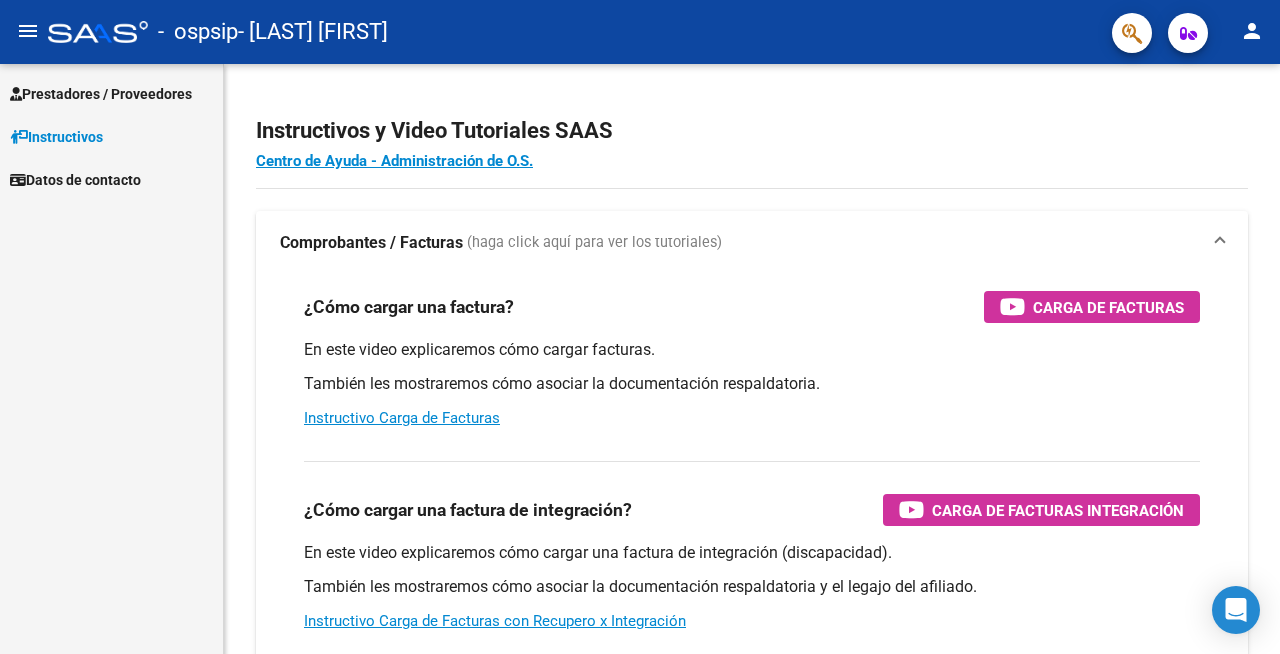 click on "Prestadores / Proveedores" at bounding box center (101, 94) 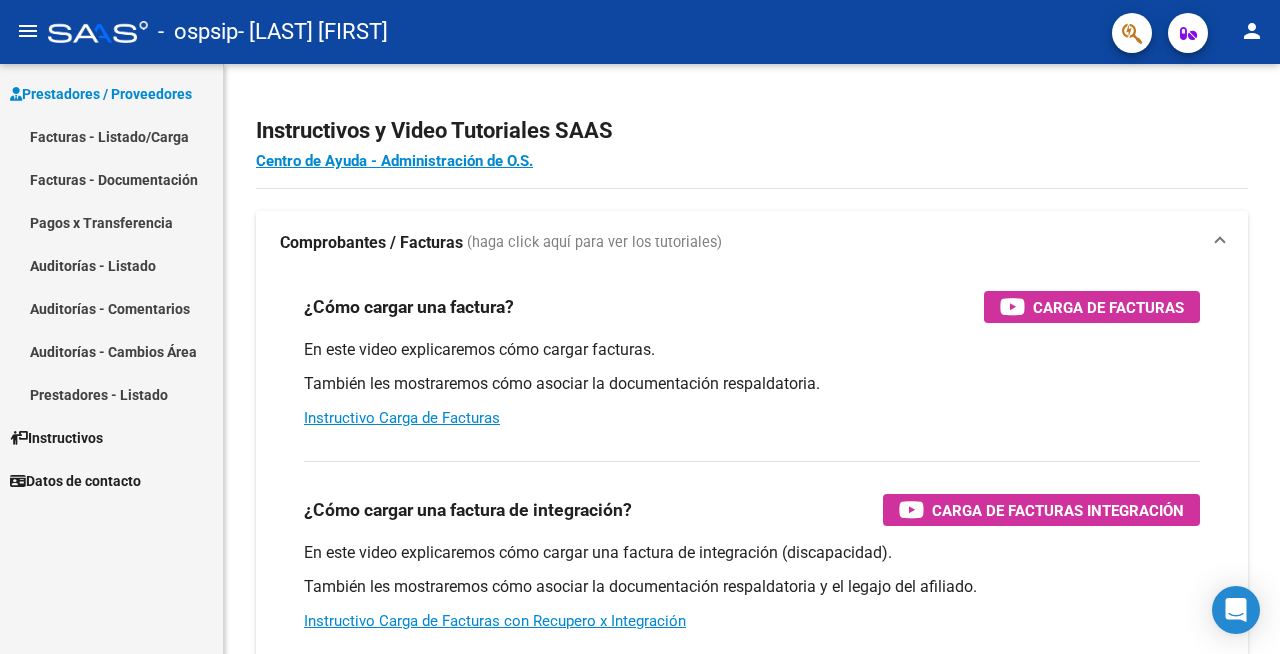 click on "Facturas - Listado/Carga" at bounding box center [111, 136] 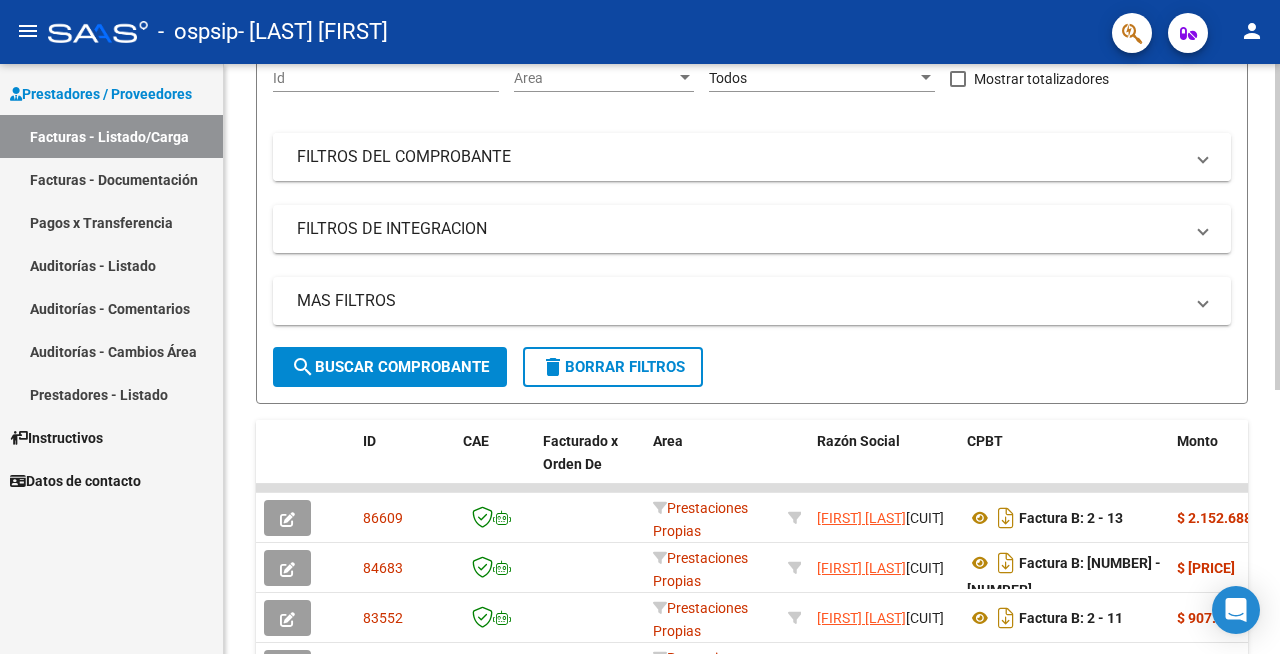 scroll, scrollTop: 210, scrollLeft: 0, axis: vertical 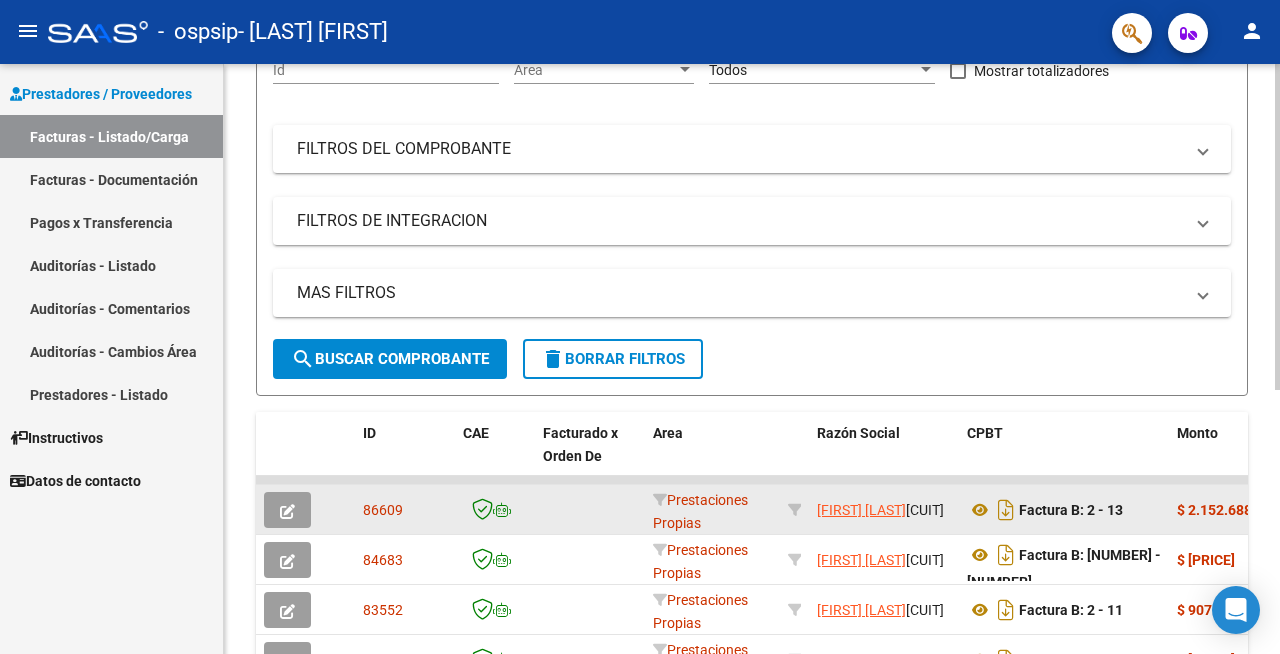 click 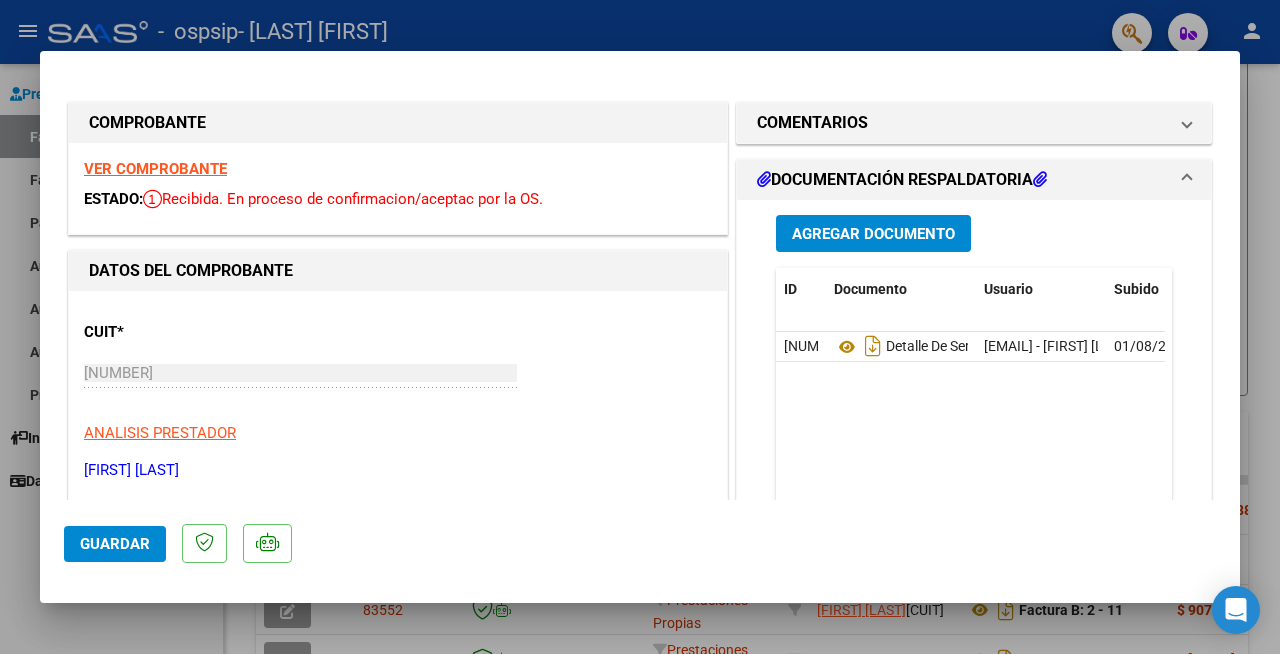 click on "[CUIT]" at bounding box center (300, 373) 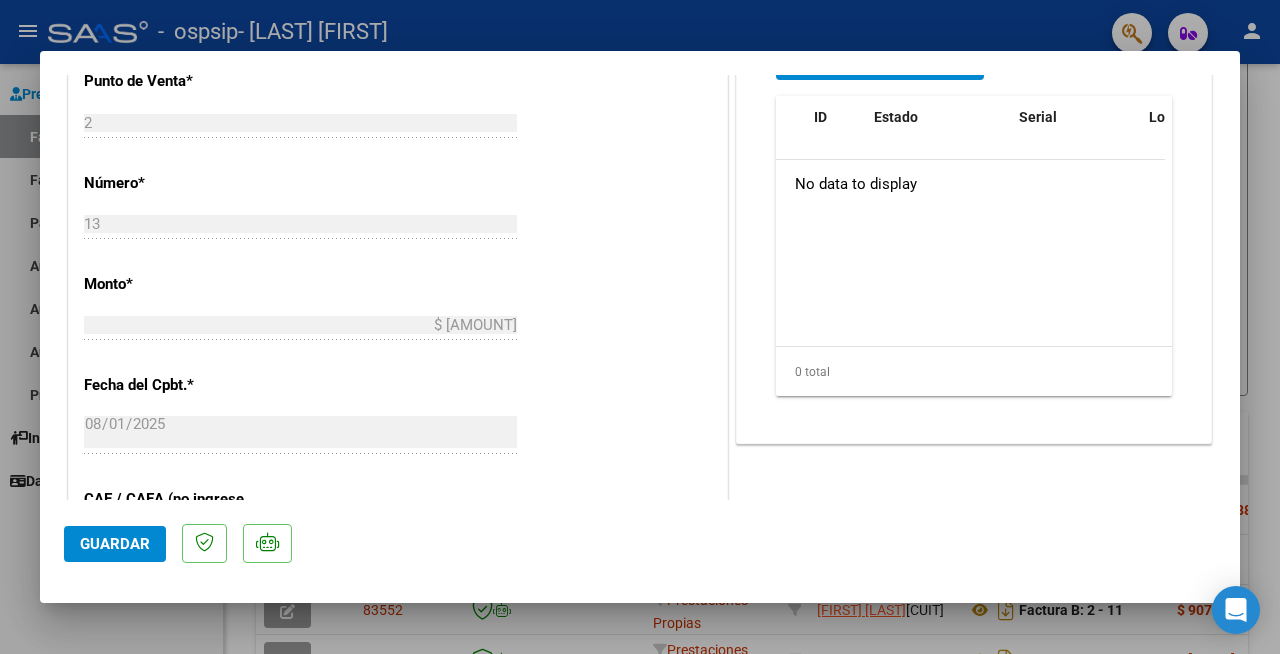 scroll, scrollTop: 666, scrollLeft: 0, axis: vertical 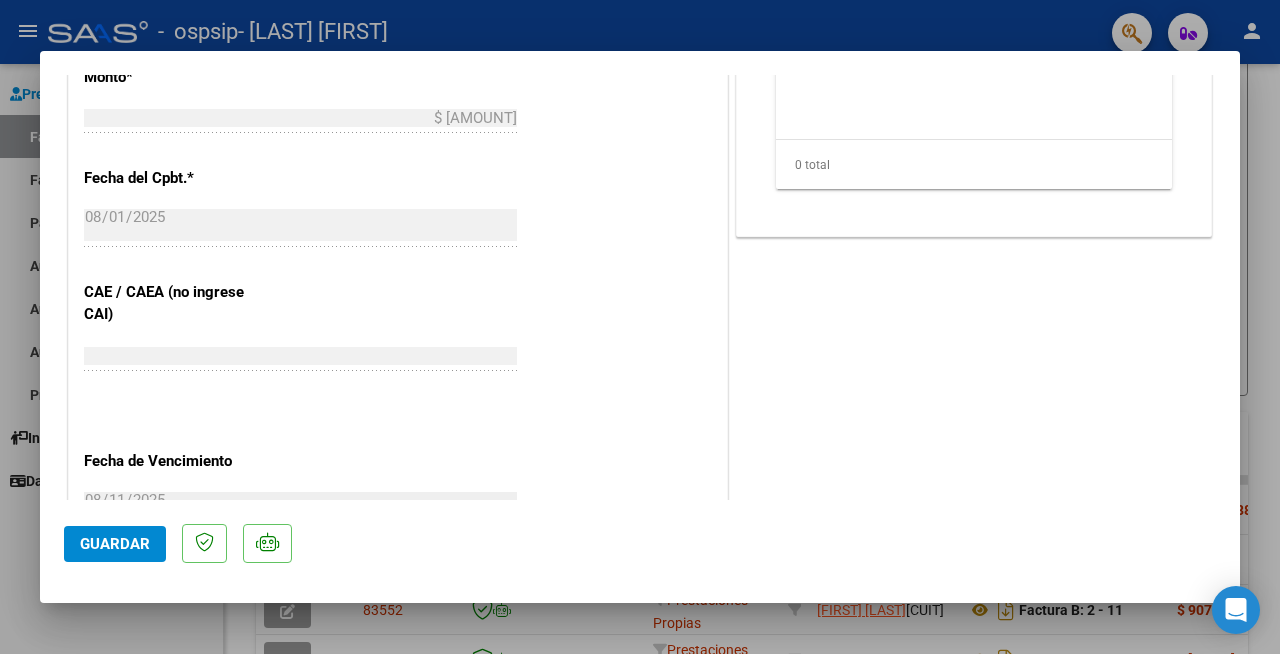 click on "CUIT  *   [NUMBER] Ingresar CUIT  ANALISIS PRESTADOR  [FIRST] [LAST]  ARCA Padrón  Area destinado * Prestaciones Propias Seleccionar Area  Comprobante Tipo * Factura B Seleccionar Tipo Punto de Venta  *   [NUMBER] Ingresar el Nro.  Número  *   [NUMBER] Ingresar el Nro.  Monto  *   $ [PRICE] Ingresar el monto  Fecha del Cpbt.  *   [DATE] Ingresar la fecha  CAE / CAEA (no ingrese CAI)    [NUMBER] Ingresar el CAE o CAEA (no ingrese CAI)  Fecha de Vencimiento    [DATE] Ingresar la fecha  Ref. Externa    Ingresar la ref.  N° Liquidación    Ingresar el N° Liquidación" at bounding box center (398, 103) 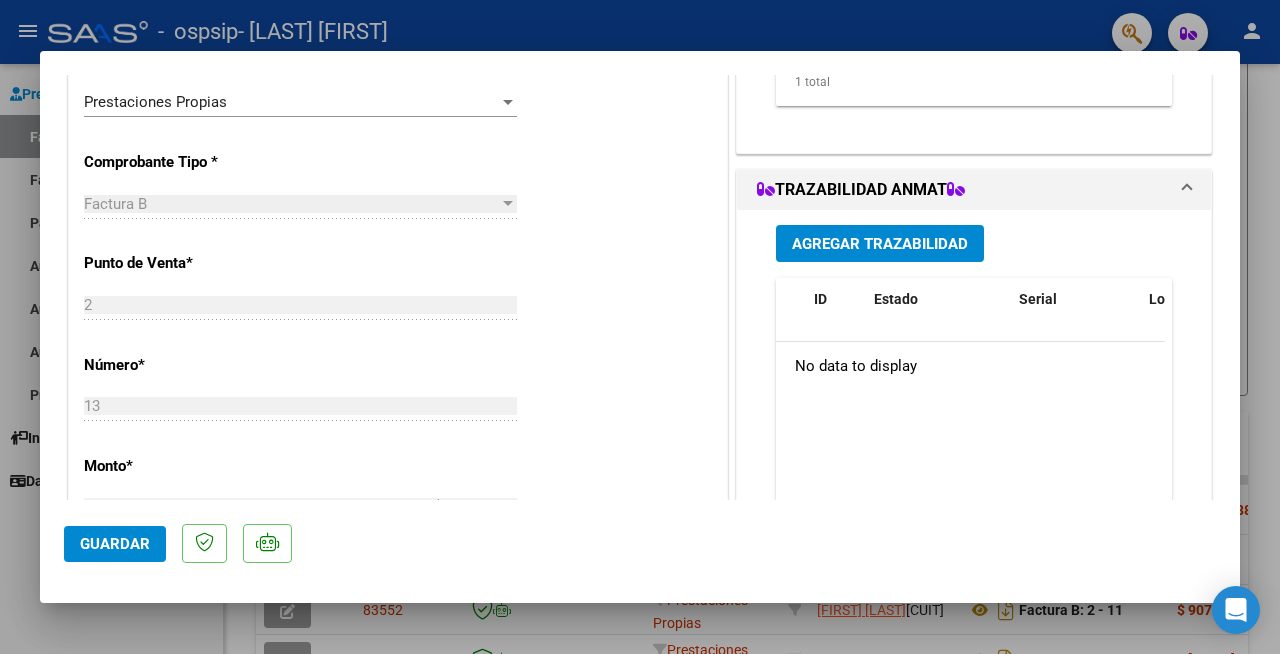 scroll, scrollTop: 0, scrollLeft: 0, axis: both 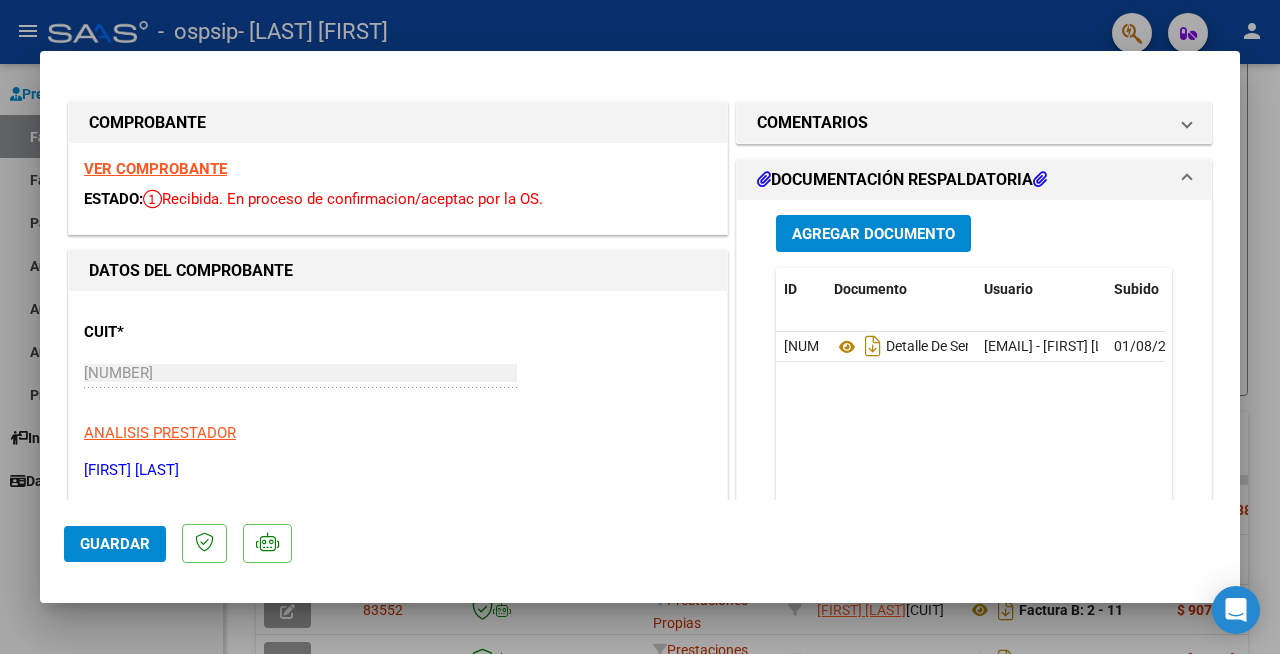 click on "Agregar Documento" at bounding box center (873, 234) 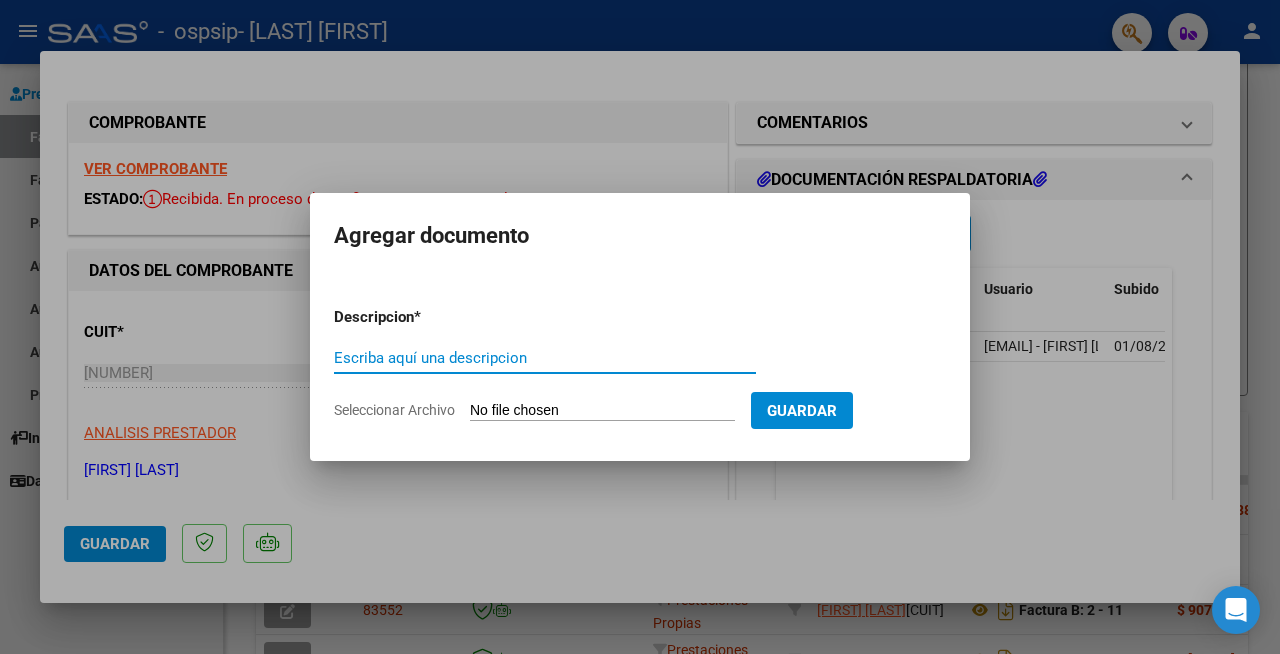 click on "Escriba aquí una descripcion" at bounding box center [545, 358] 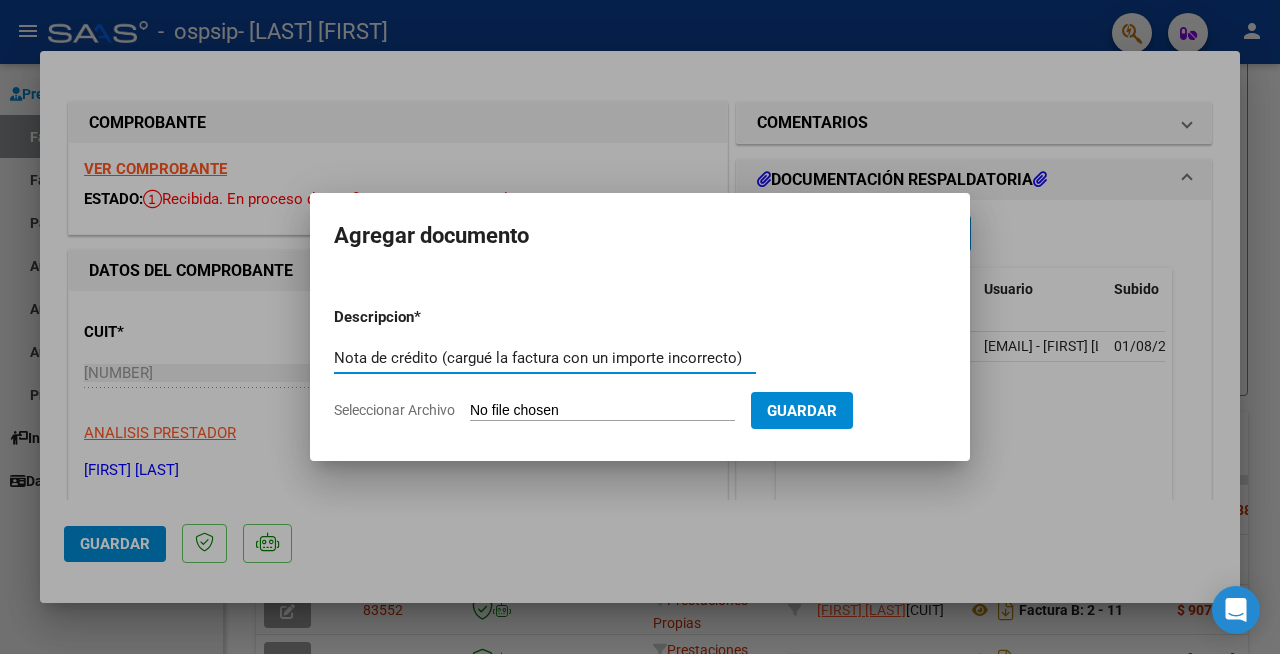 click on "Descripcion  *   Nota de crédito (cargué la factura con un importe incorrecto) Escriba aquí una descripcion  Seleccionar Archivo Guardar" at bounding box center [640, 356] 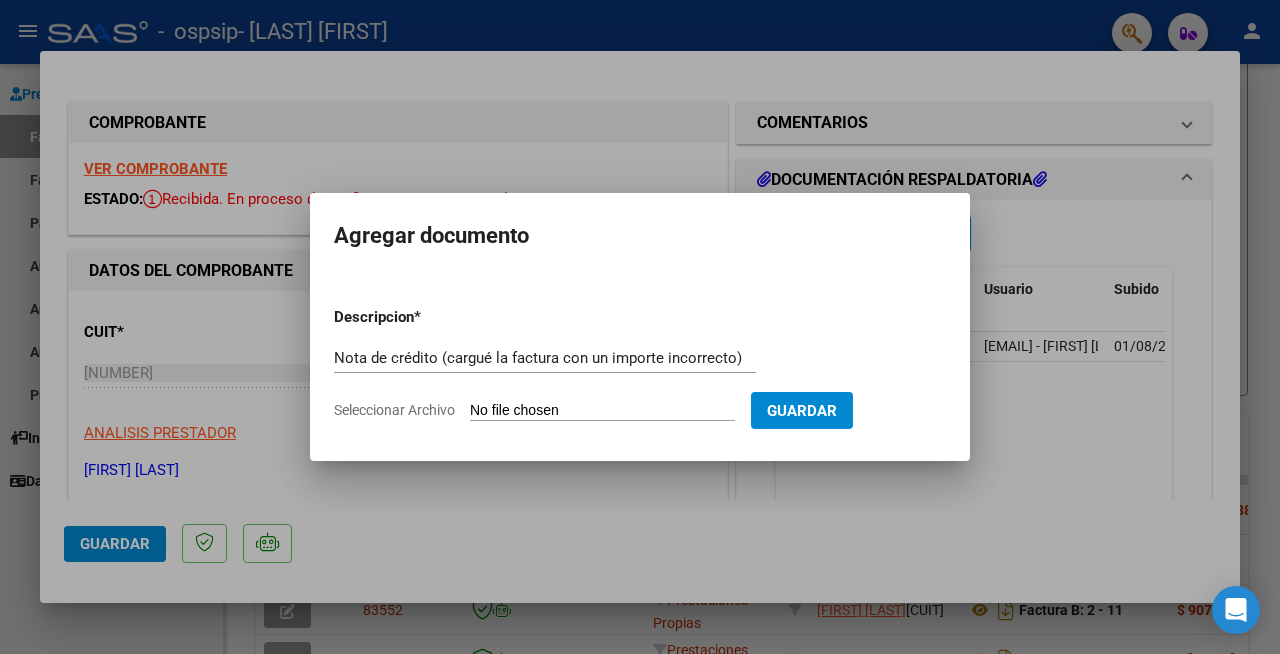 click on "Nota de crédito (cargué la factura con un importe incorrecto)" at bounding box center [545, 358] 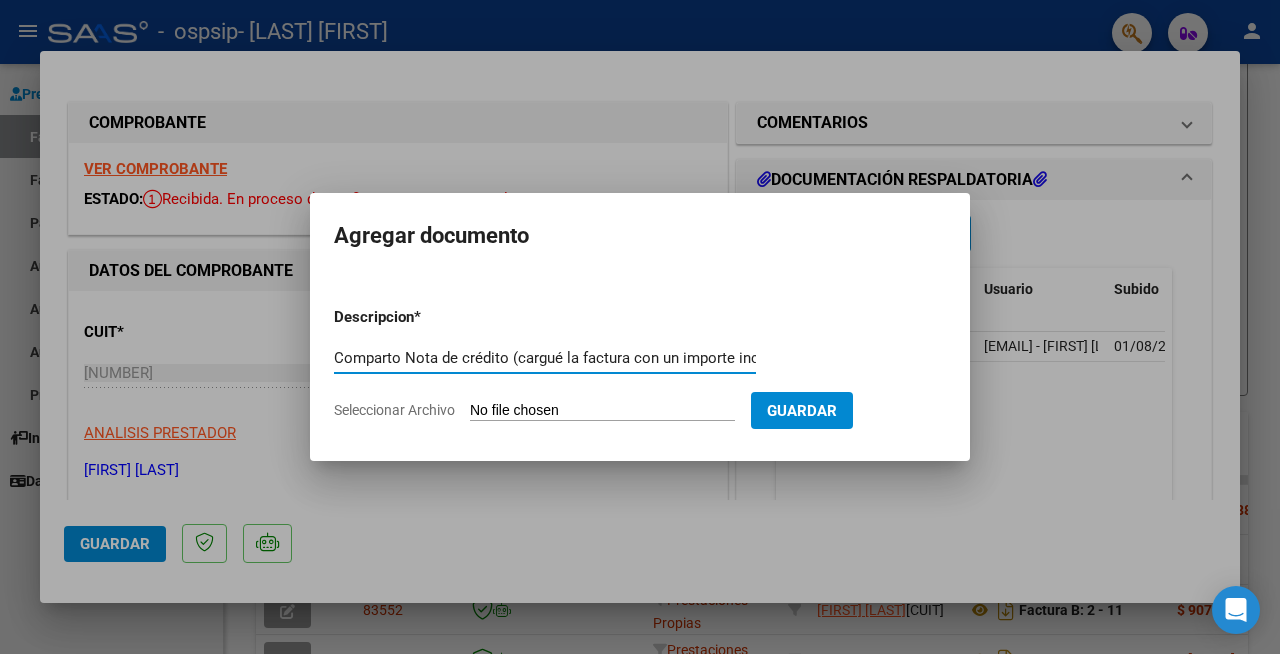 type on "Comparto Nota de crédito (cargué la factura con un importe incorrecto)" 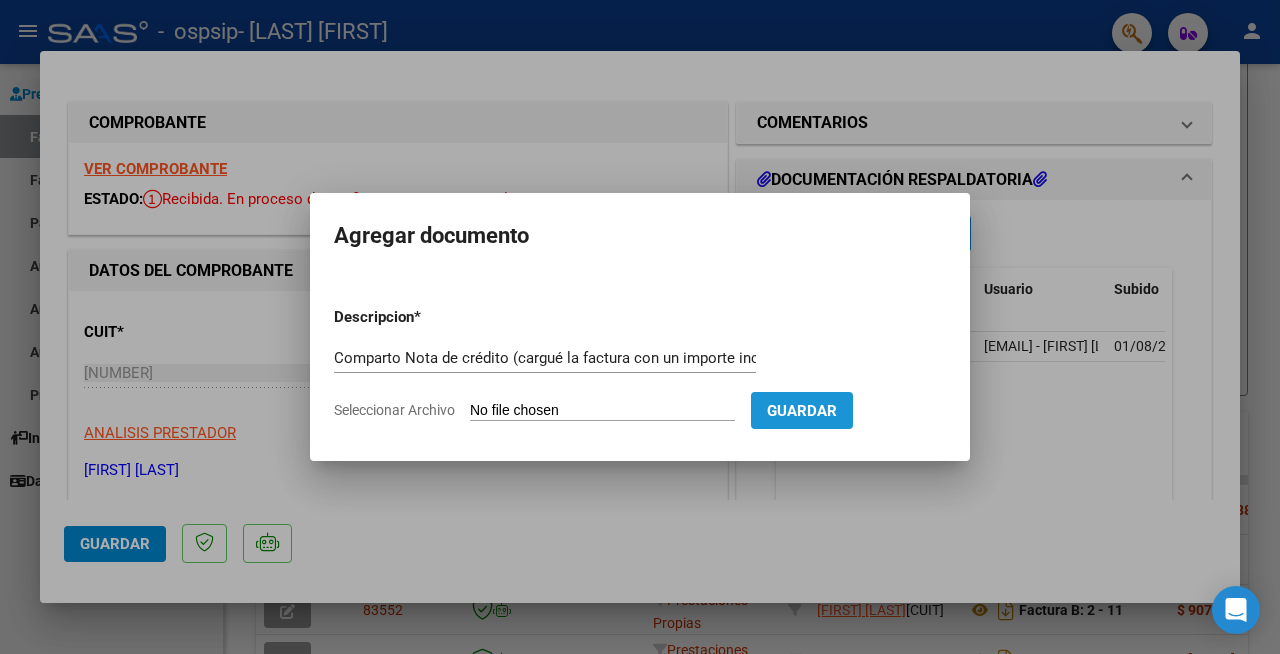 click on "Guardar" at bounding box center (802, 411) 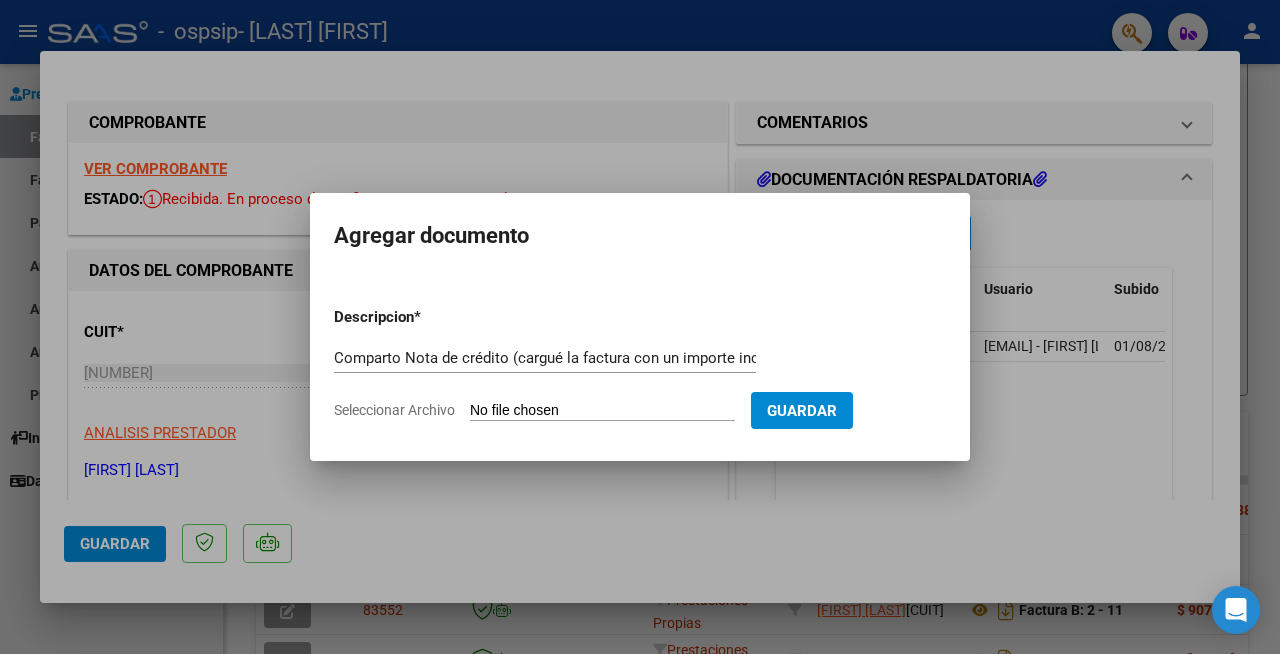 click on "Seleccionar Archivo" at bounding box center (602, 411) 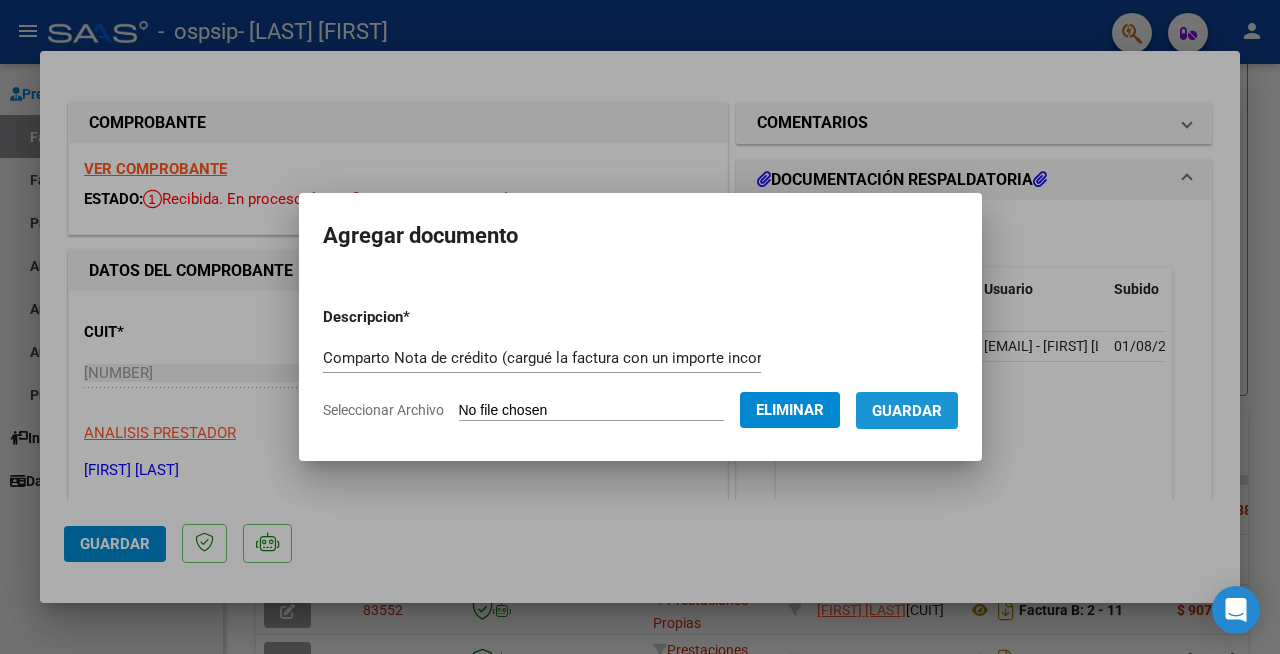 click on "Guardar" at bounding box center [907, 411] 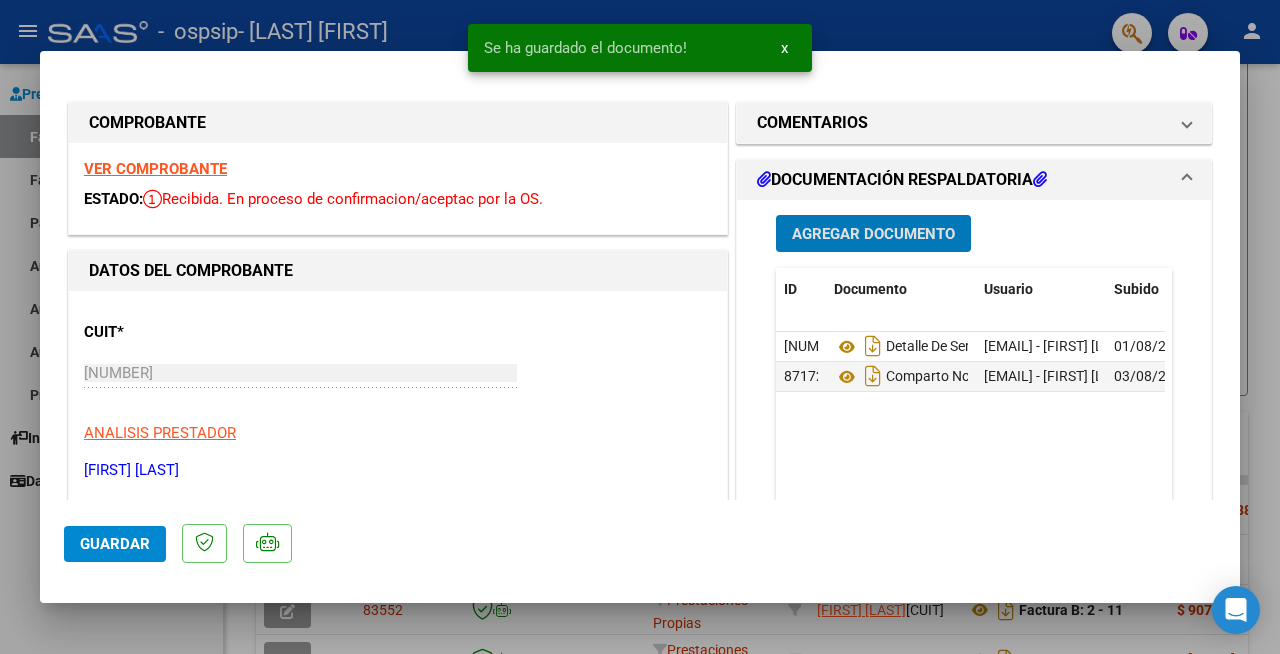 click on "Agregar Documento" at bounding box center (873, 234) 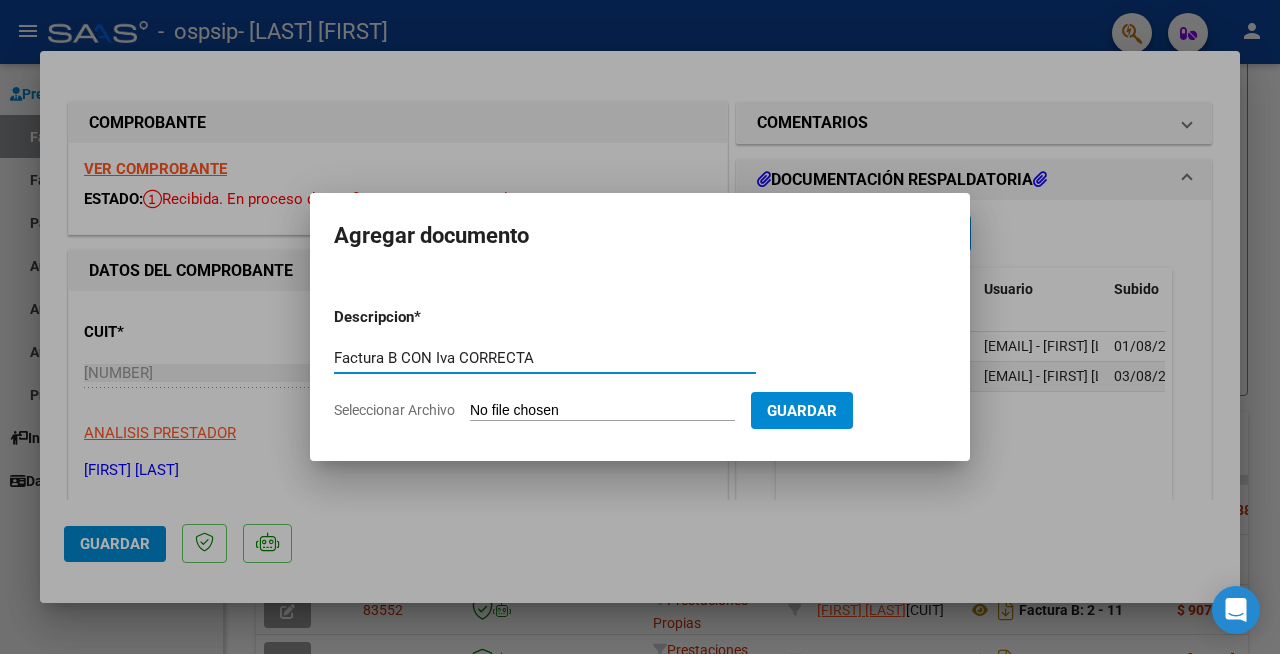 type on "Factura B CON Iva CORRECTA" 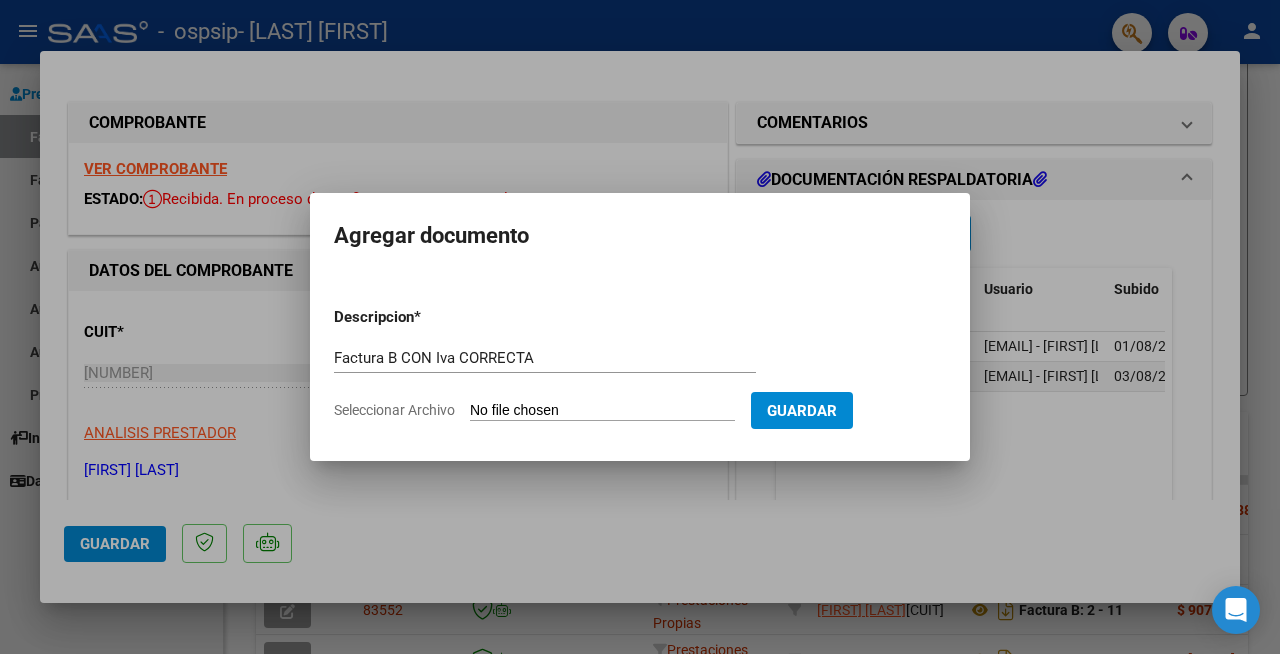 type on "C:\fakepath\FC_OSPSIP_con iva_8-25.pdf" 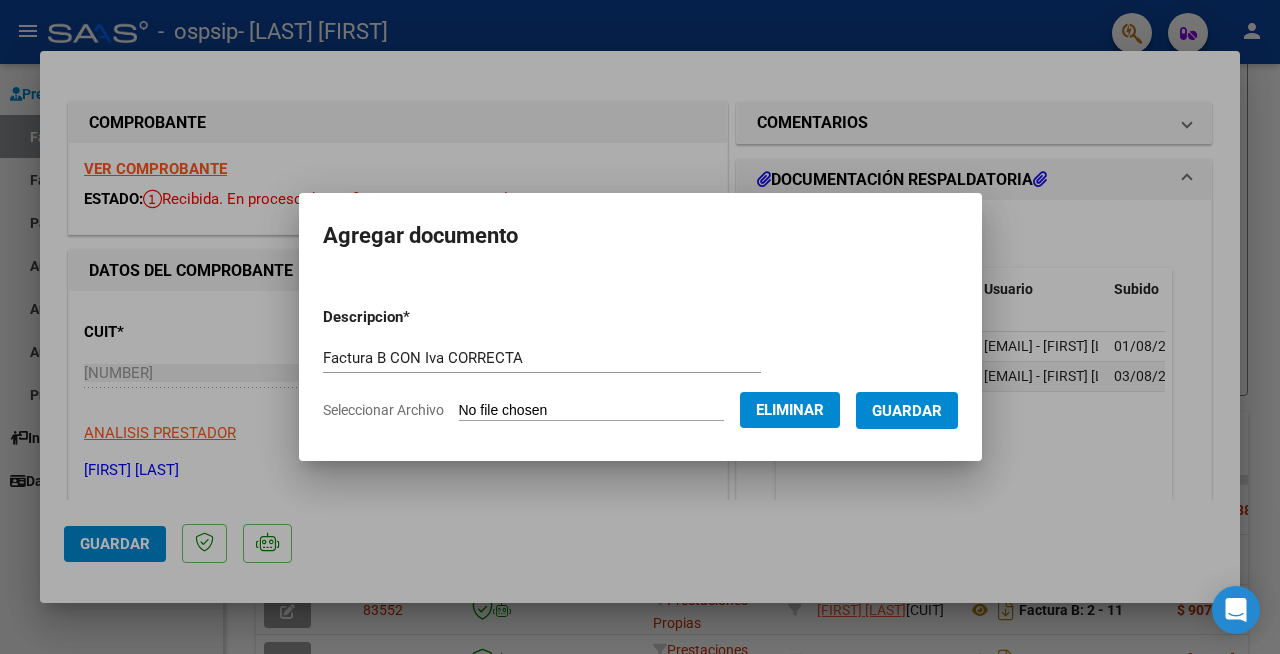 click on "Descripcion  *   Factura B CON Iva CORRECTA Escriba aquí una descripcion  Seleccionar Archivo Eliminar Guardar" at bounding box center [640, 364] 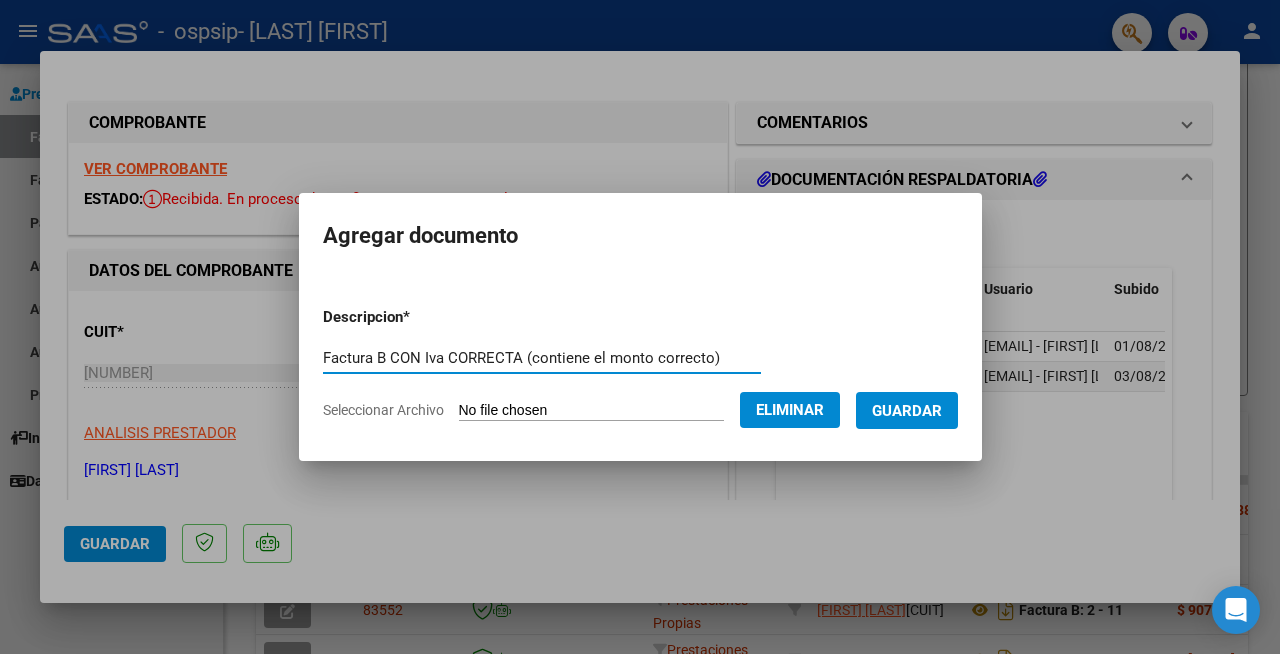 type on "Factura B CON Iva CORRECTA (contiene el monto correcto)" 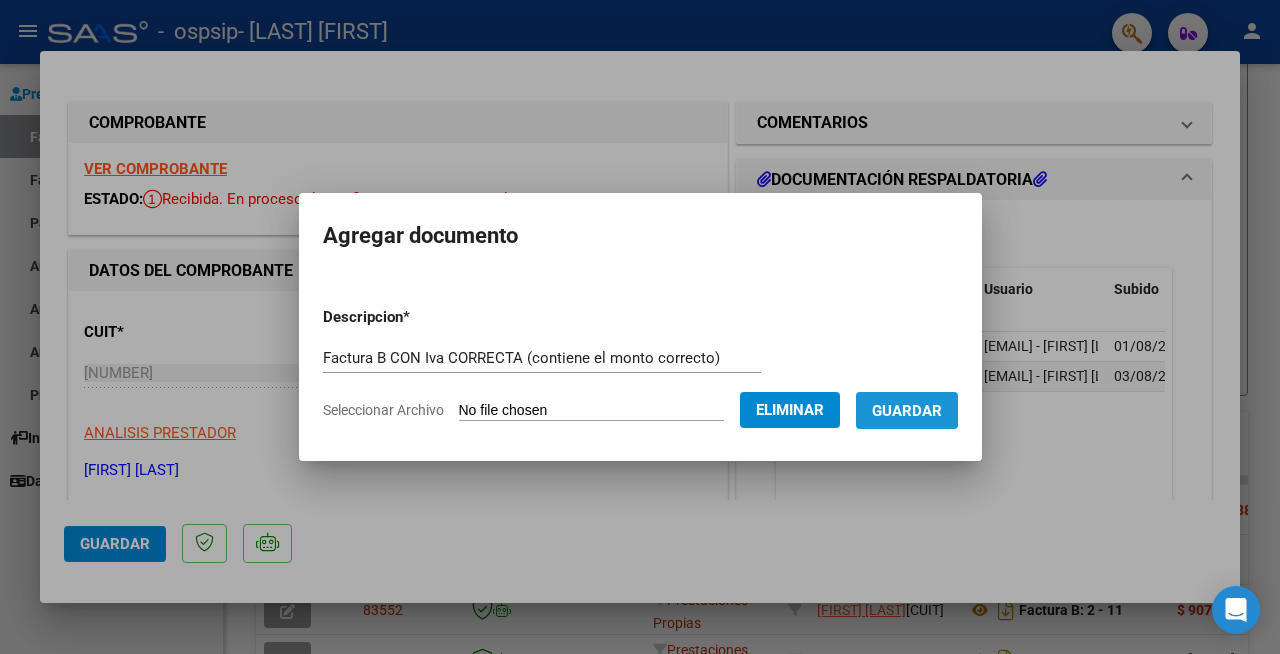 click on "Guardar" at bounding box center [907, 411] 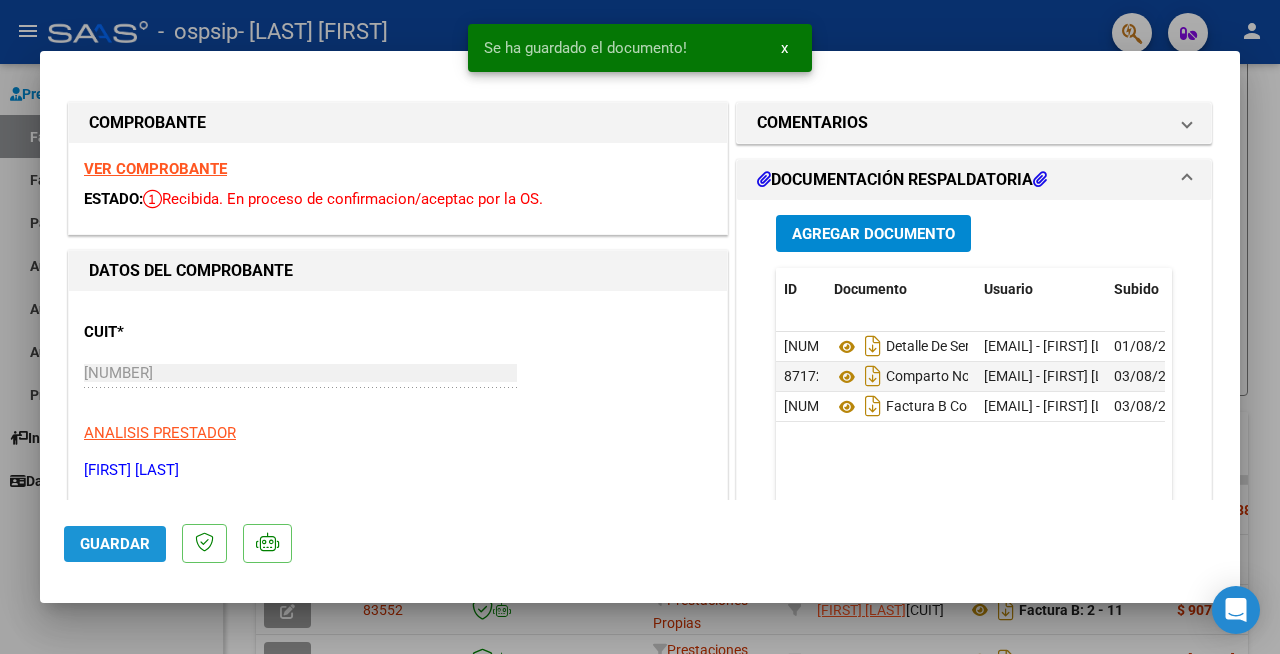 click on "Guardar" 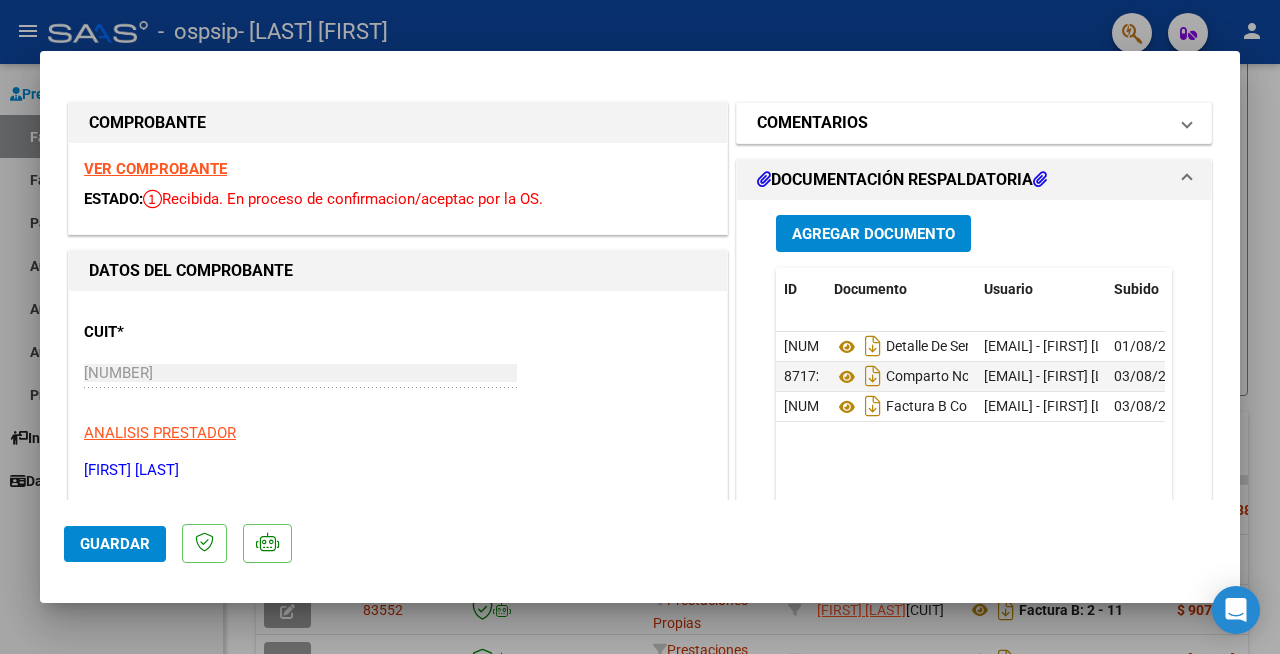 click on "COMENTARIOS" at bounding box center [970, 123] 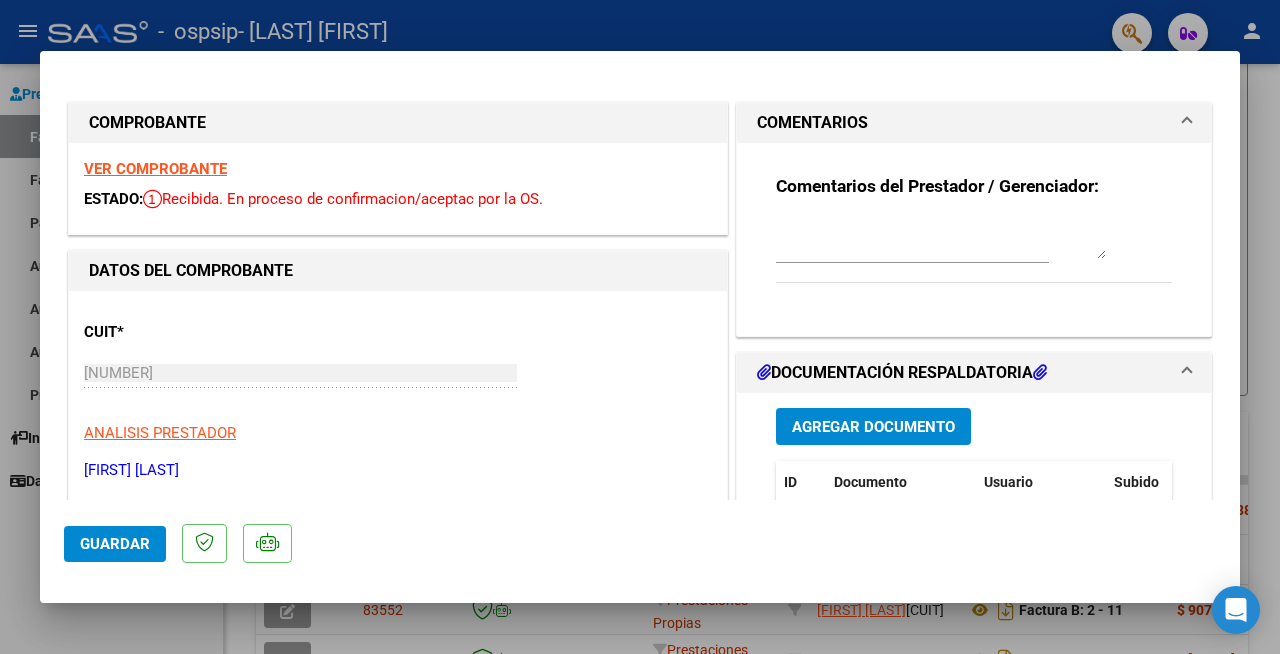 click at bounding box center (941, 239) 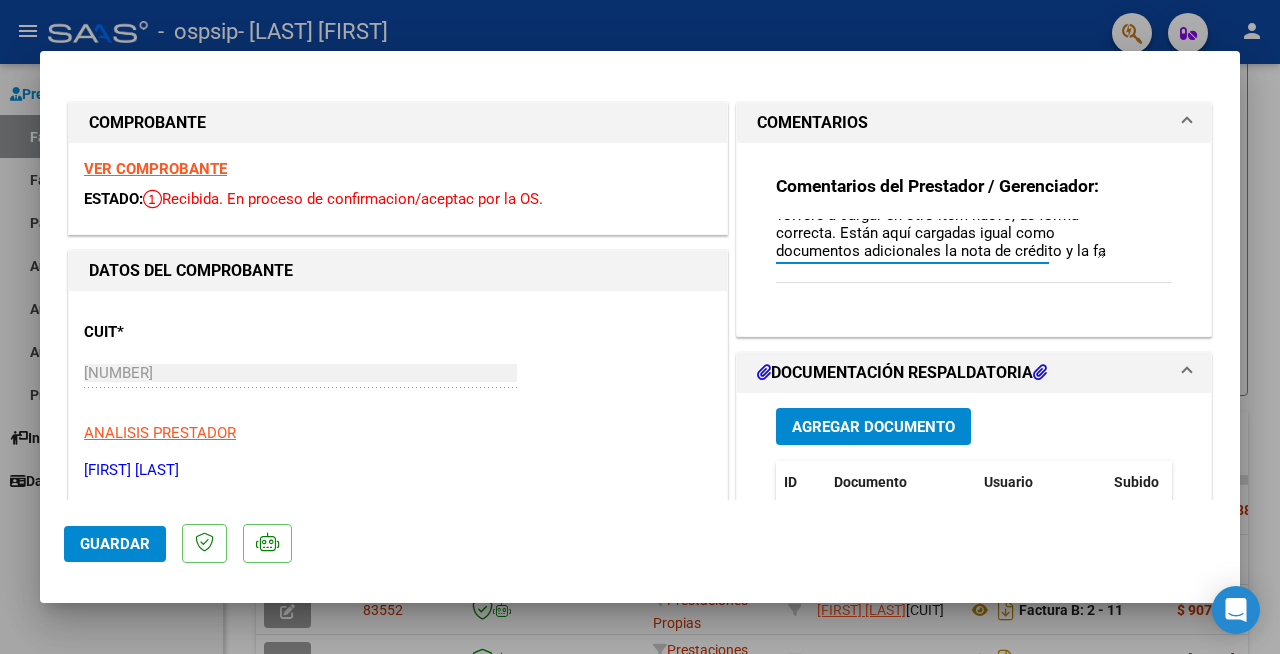 scroll, scrollTop: 69, scrollLeft: 0, axis: vertical 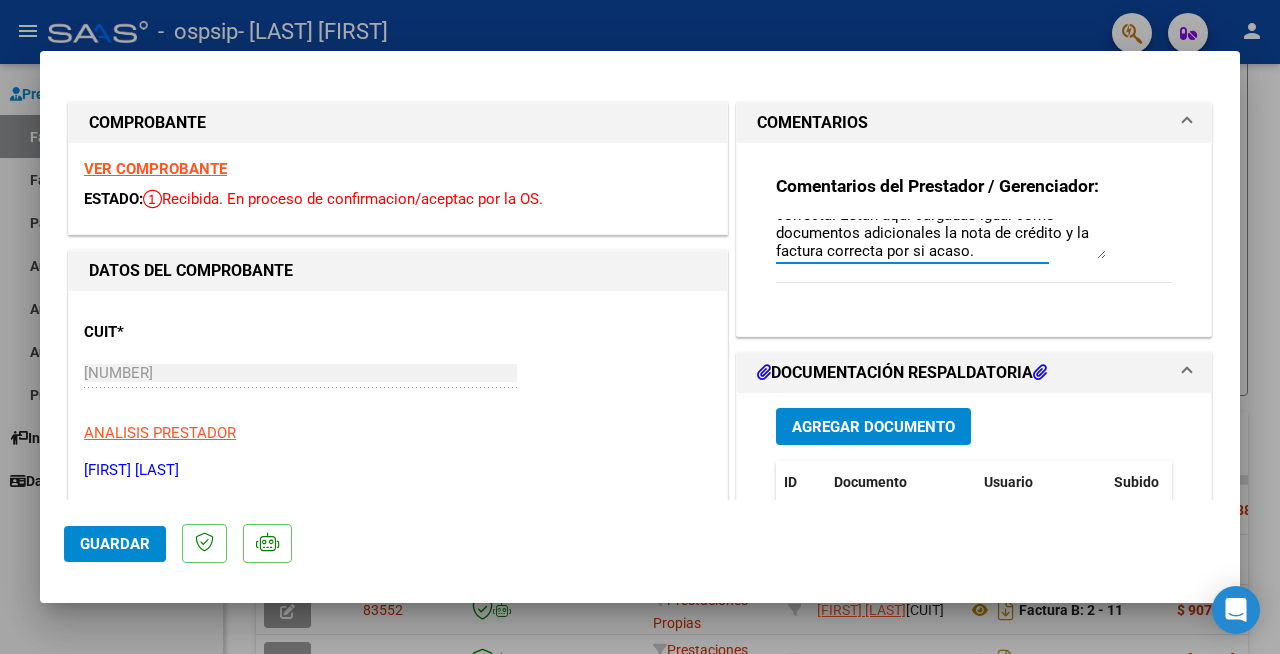 type on "Por favor hacer caso omiso a esta carga de facturas, ya que está mal cargado el monto. La volveré a cargar en otro item nuevo, de forma correcta. Están aquí cargadas igual como documentos adicionales la nota de crédito y la factura correcta por si acaso." 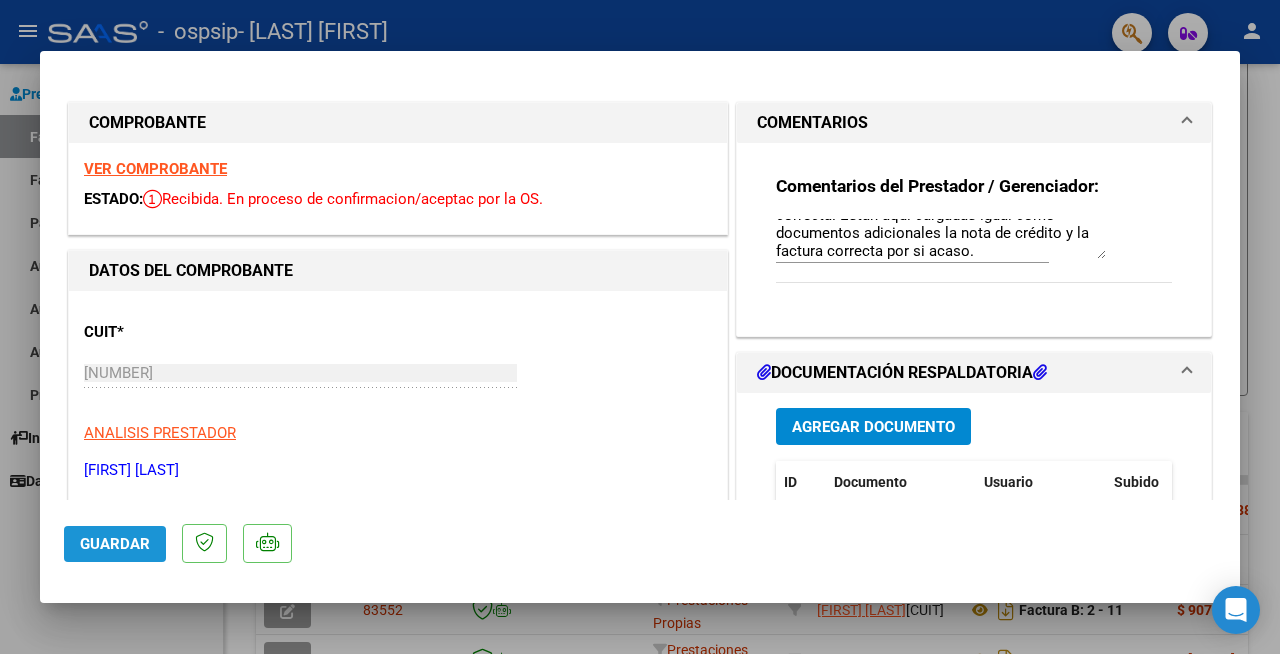 click on "Guardar" 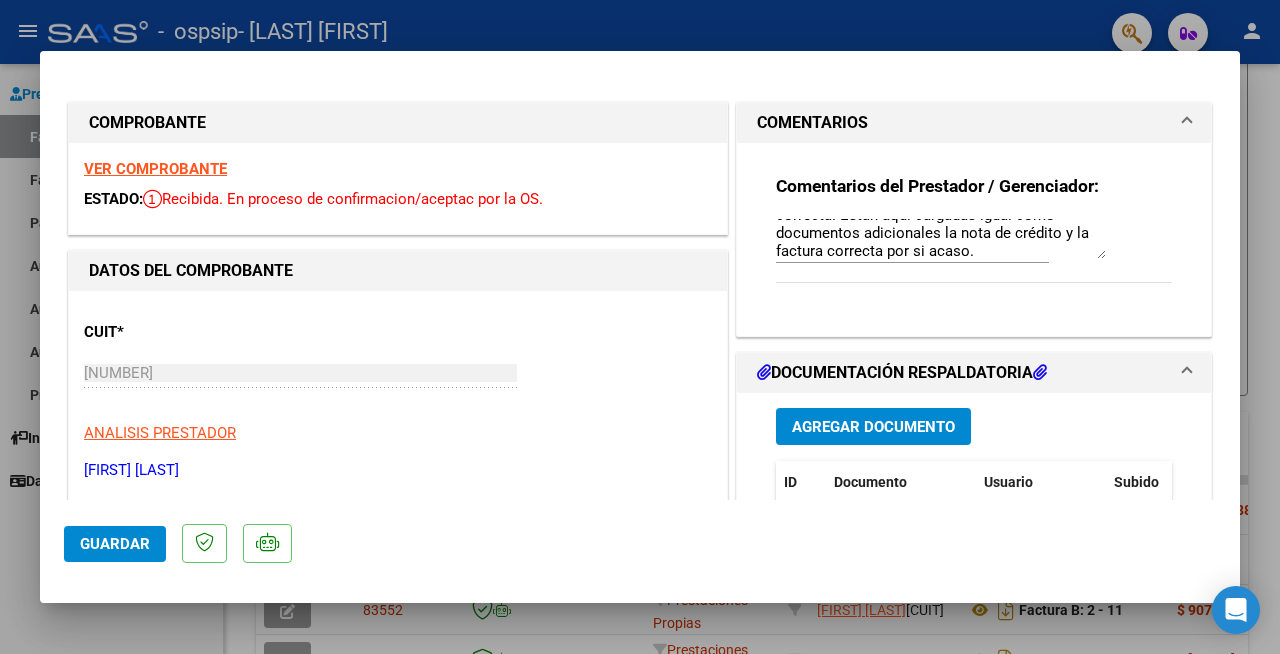 click at bounding box center (640, 327) 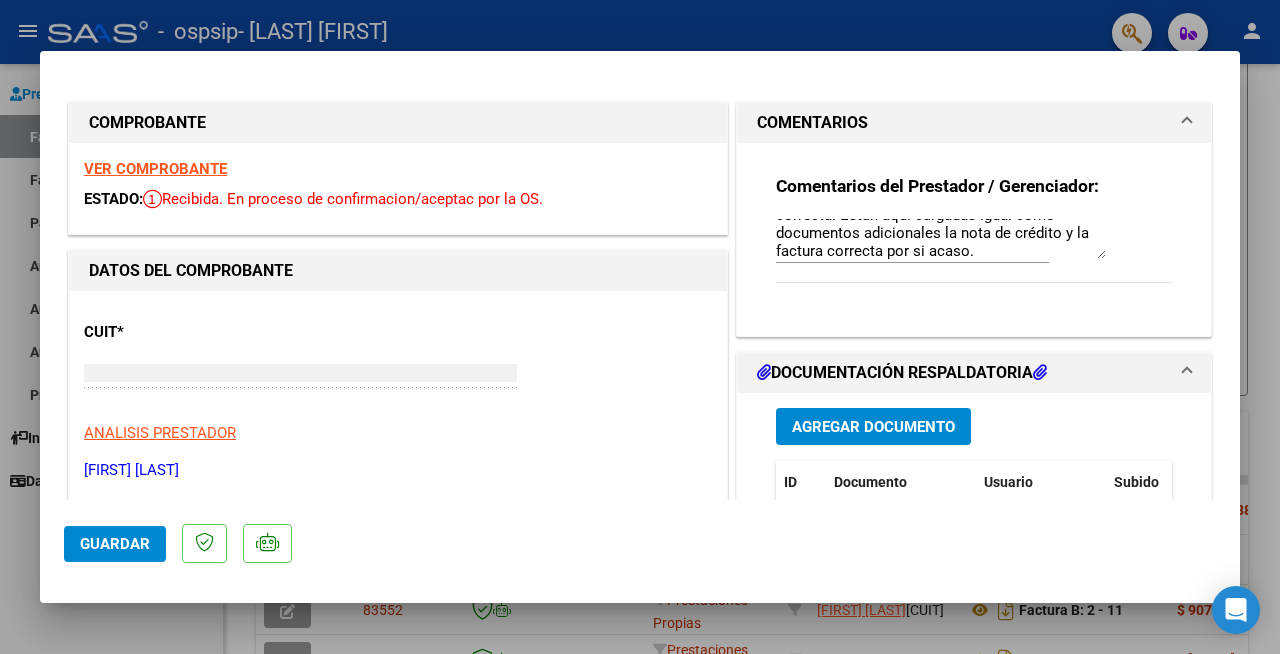 type 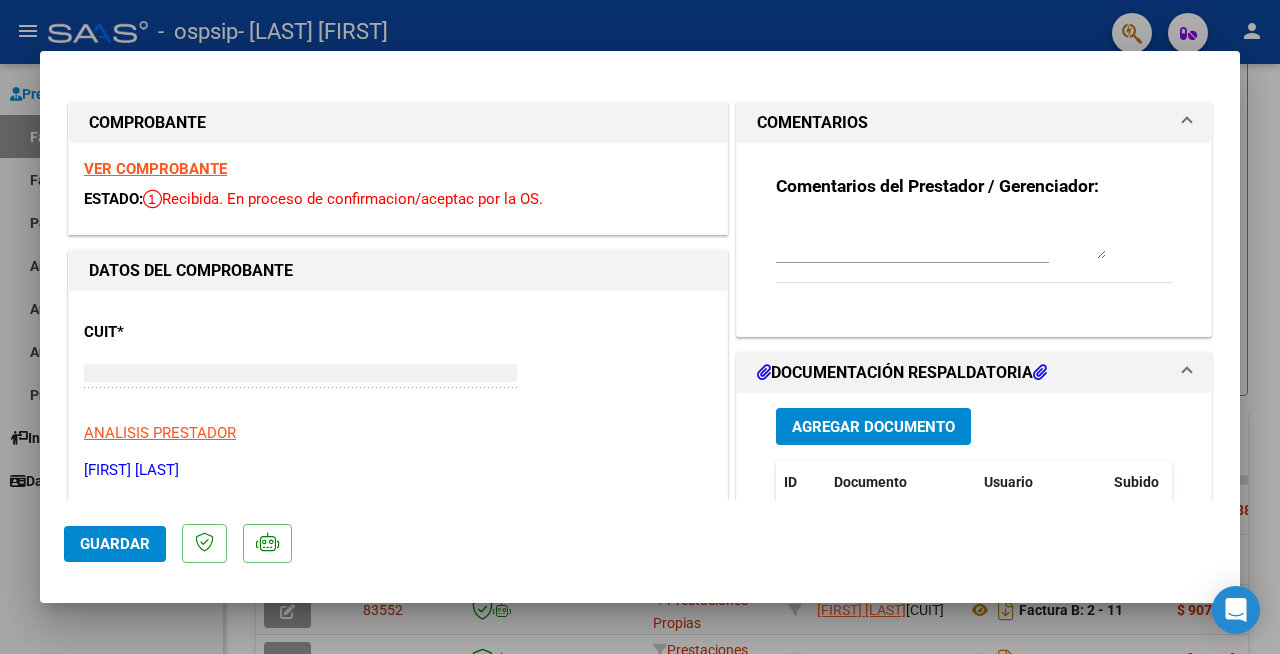 scroll, scrollTop: 0, scrollLeft: 0, axis: both 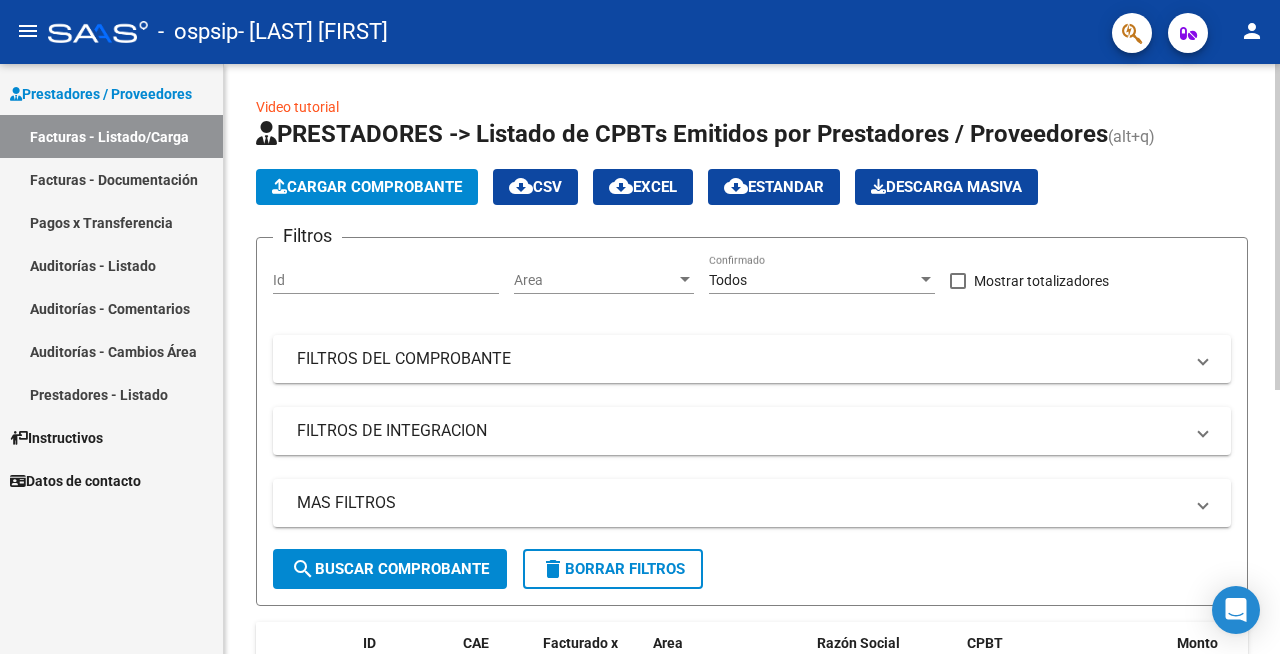 click on "Cargar Comprobante" 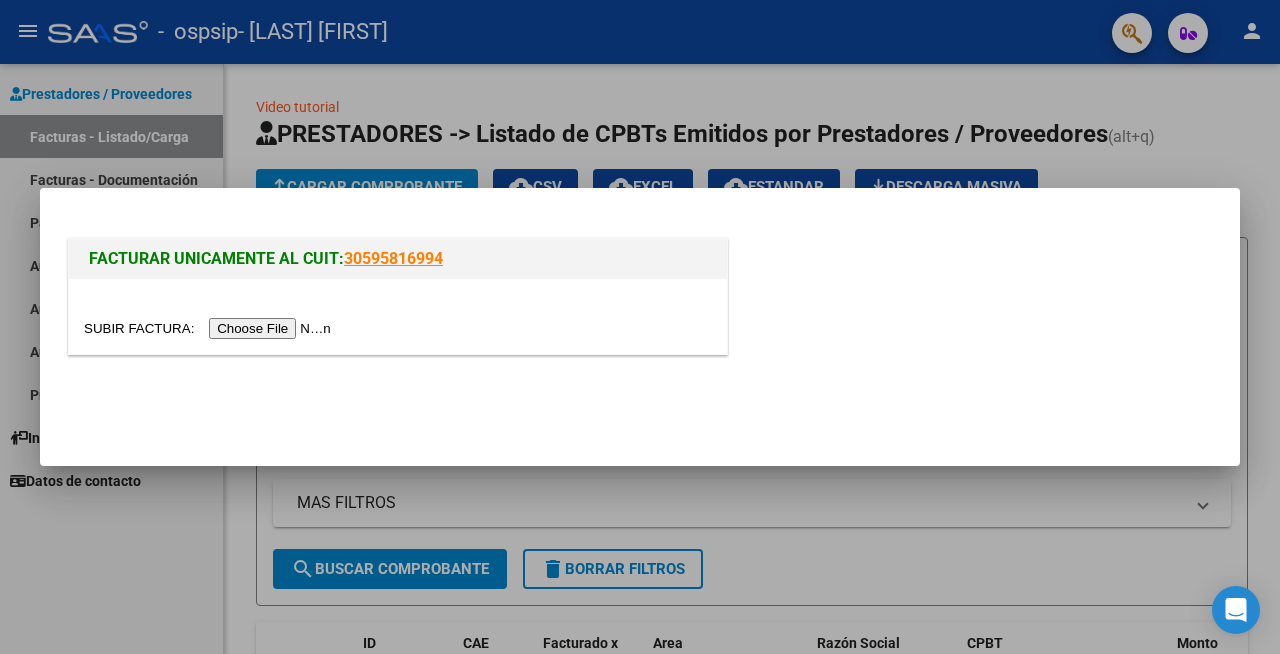 click at bounding box center (210, 328) 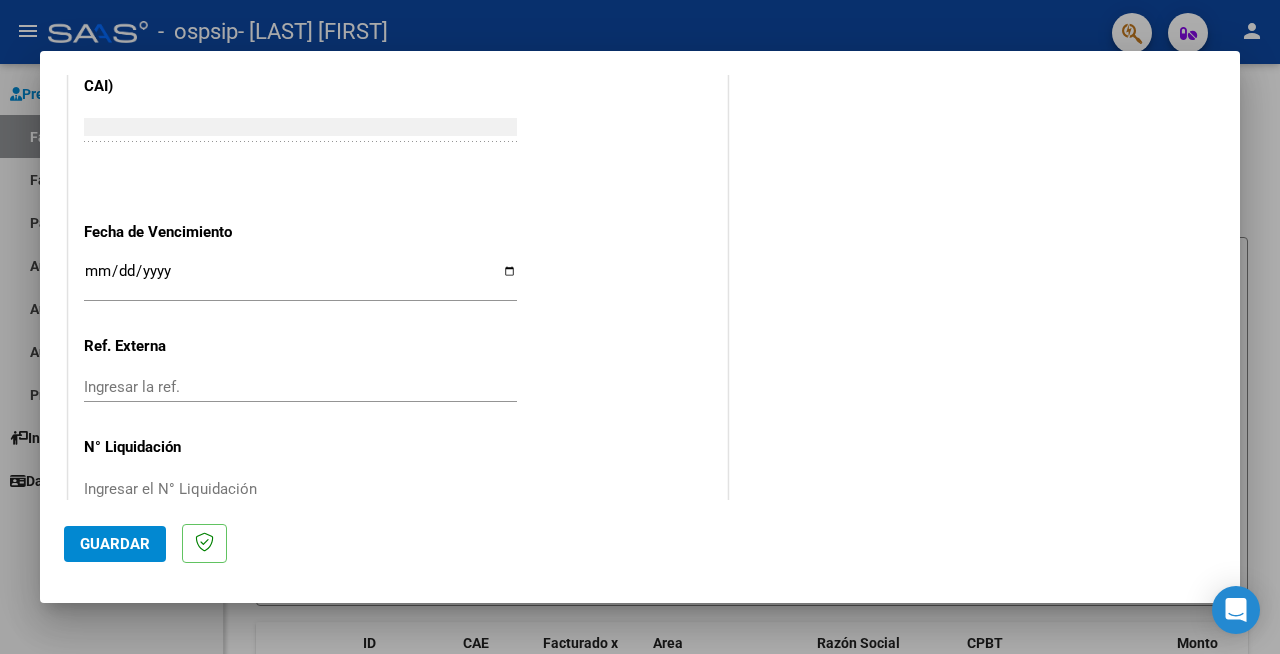 scroll, scrollTop: 1090, scrollLeft: 0, axis: vertical 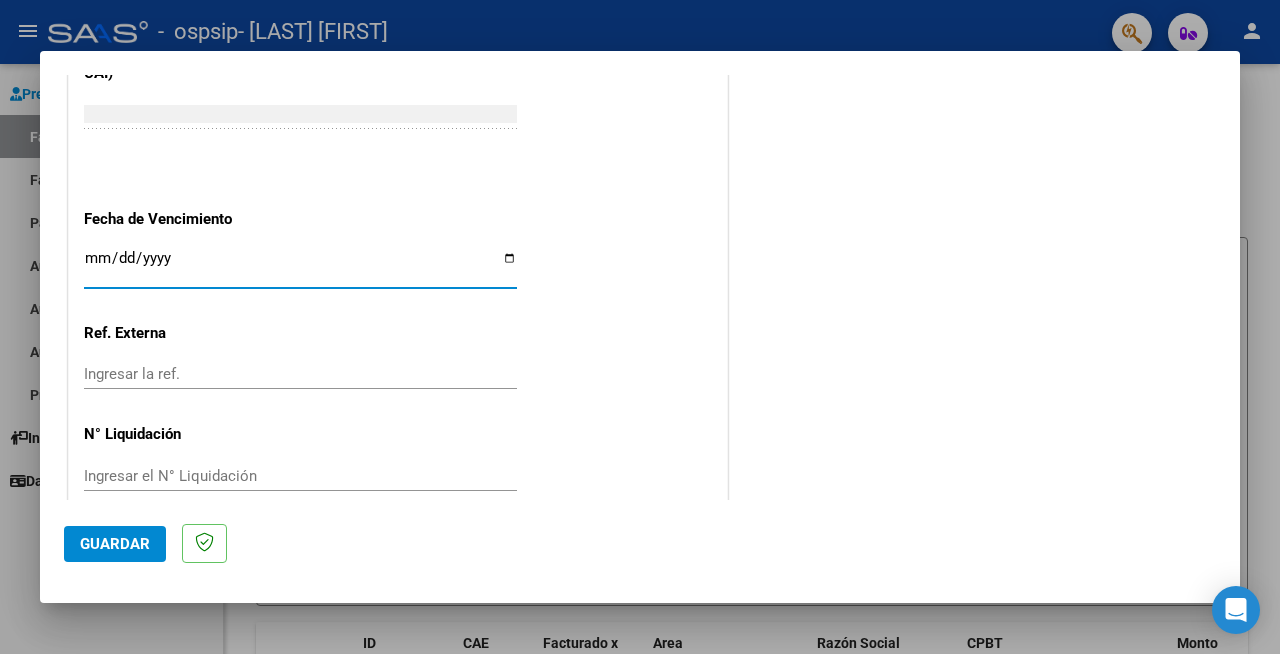 click on "Ingresar la fecha" at bounding box center (300, 266) 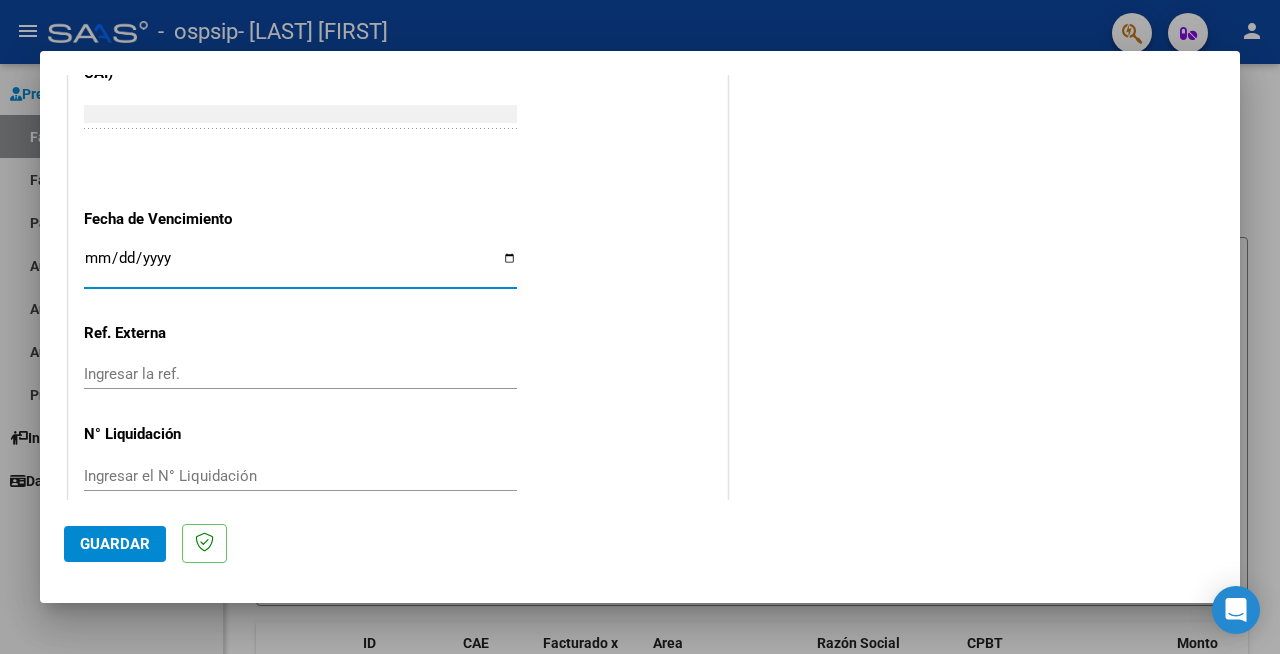type on "2025-08-11" 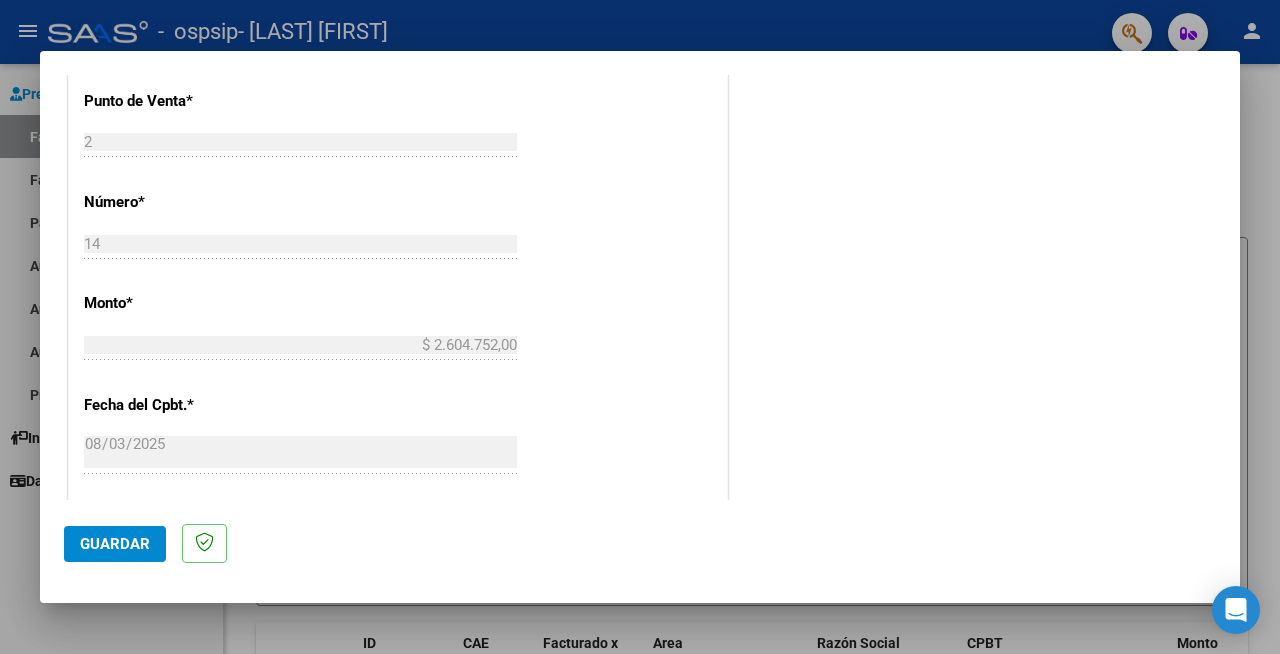 scroll, scrollTop: 0, scrollLeft: 0, axis: both 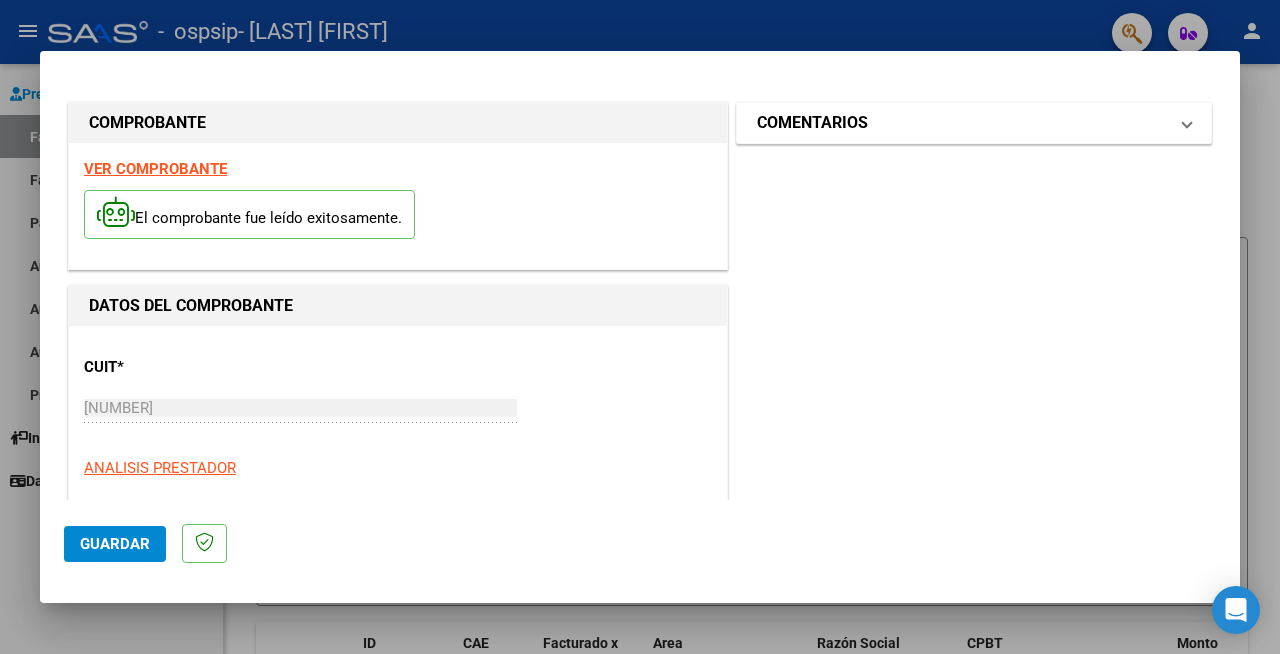 click on "COMENTARIOS" at bounding box center (962, 123) 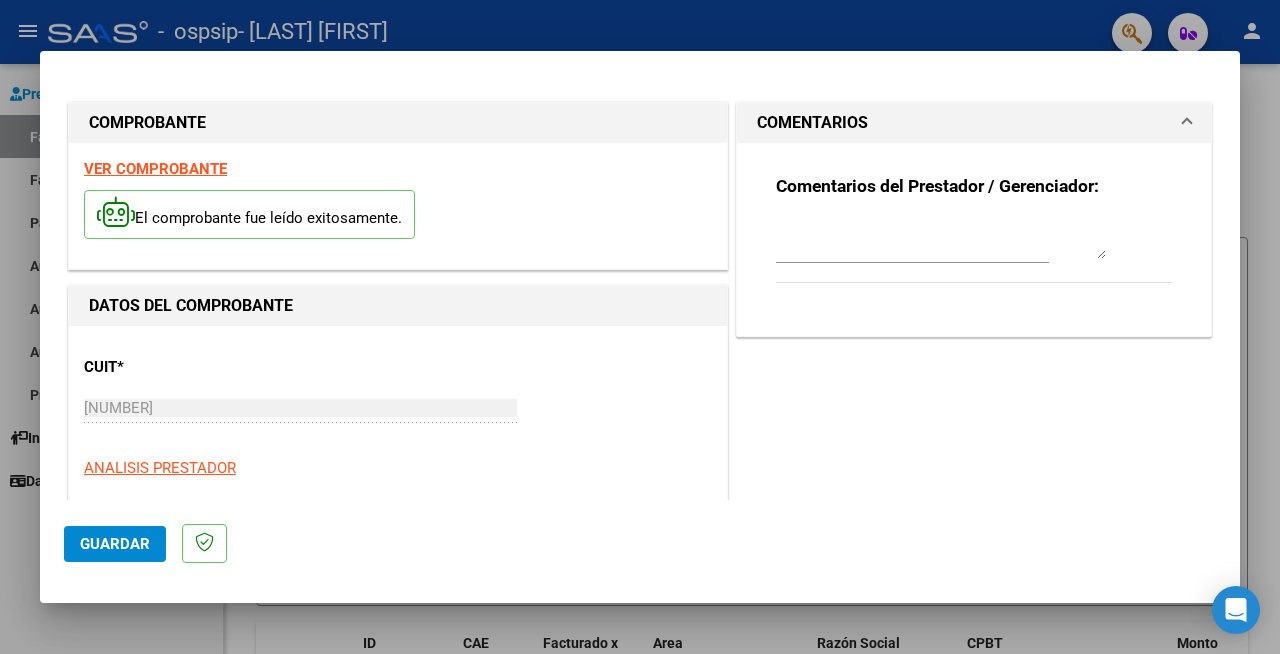 click at bounding box center (941, 239) 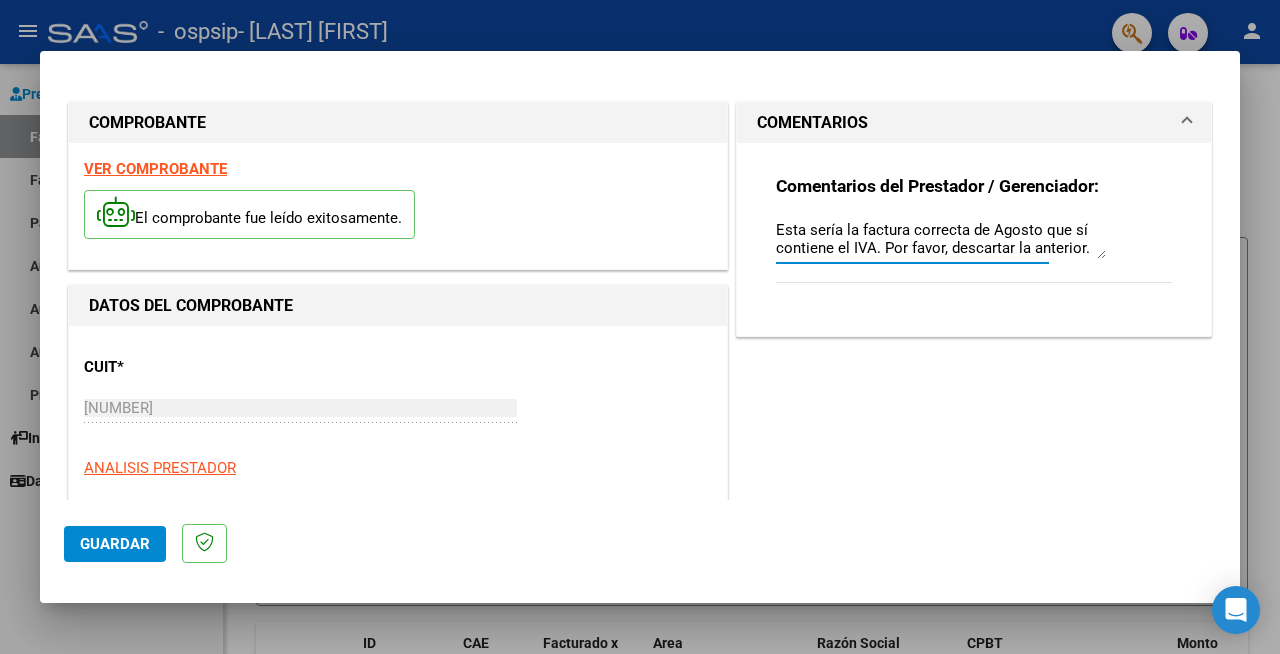 scroll, scrollTop: 15, scrollLeft: 0, axis: vertical 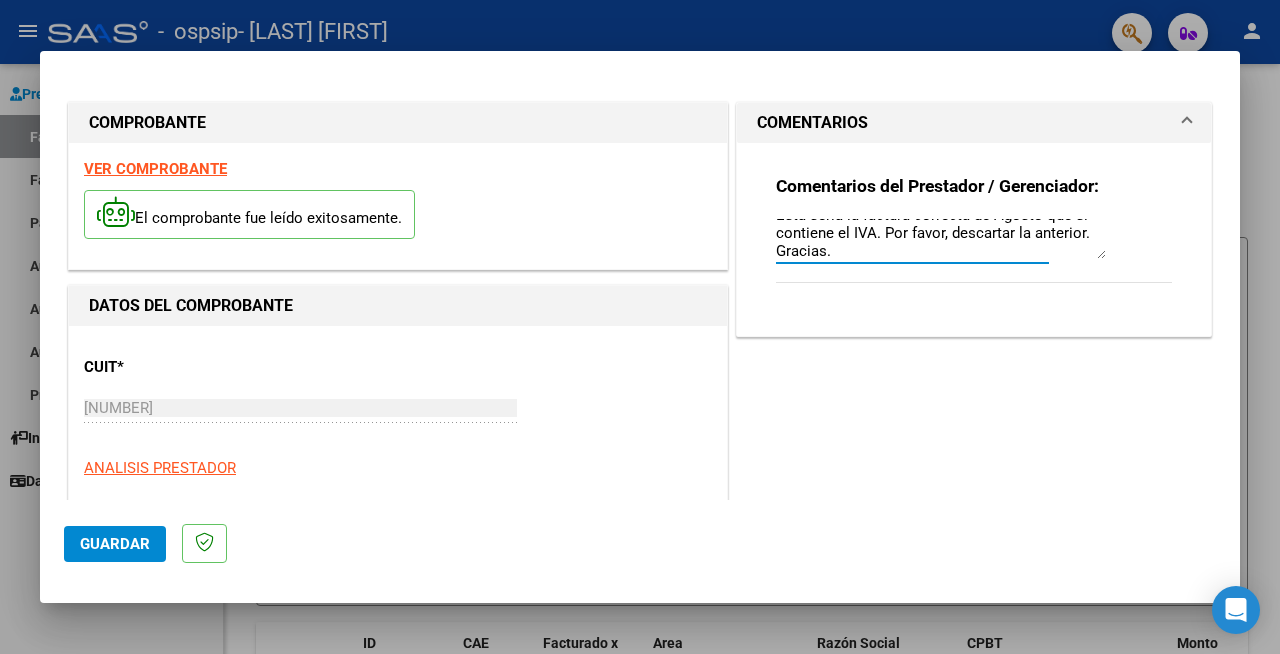 type on "Esta sería la factura correcta de Agosto que sí contiene el IVA. Por favor, descartar la anterior. Gracias." 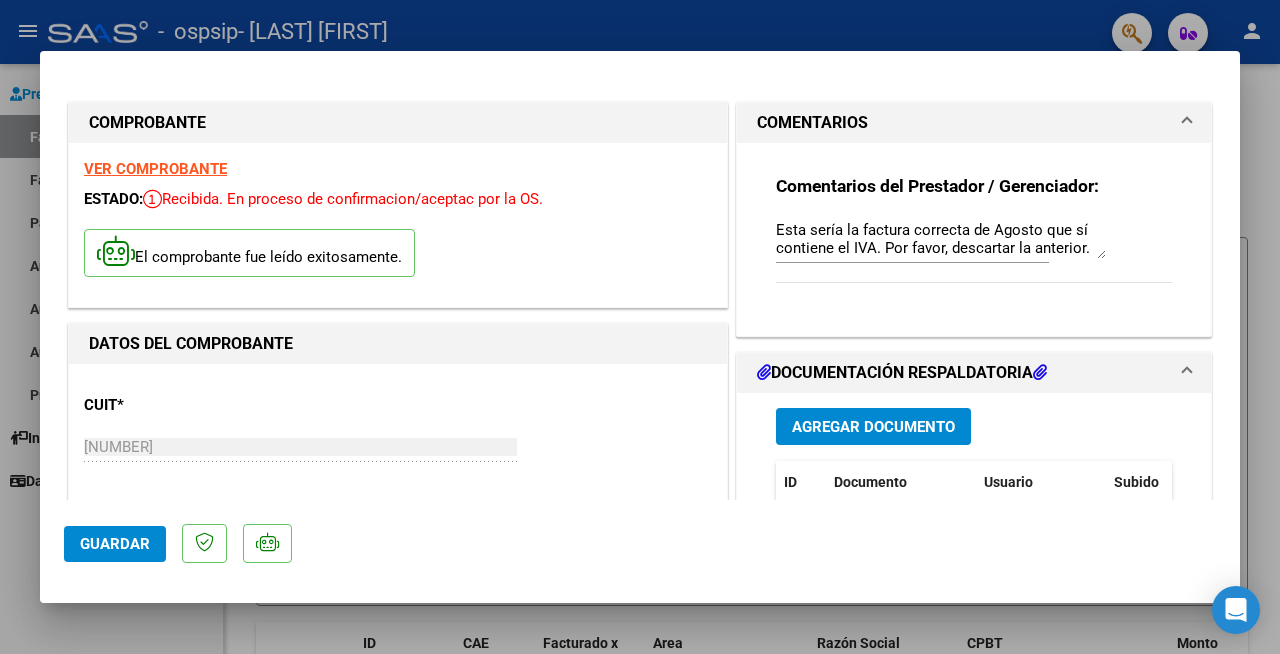 type 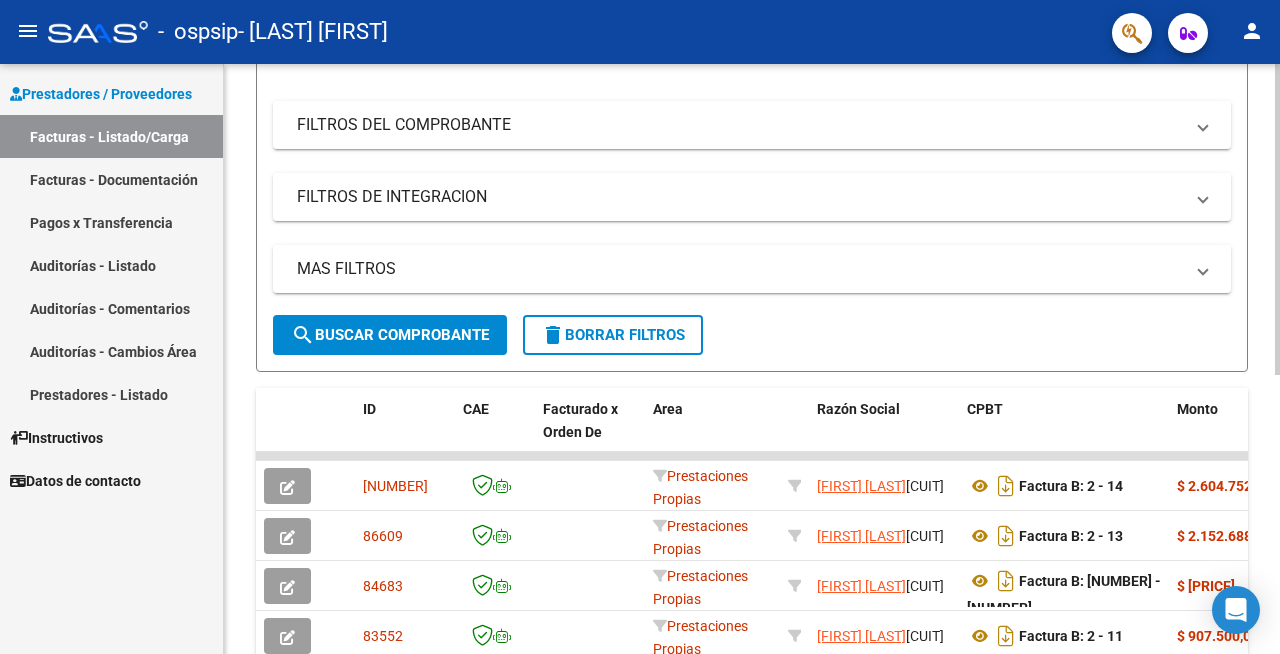 scroll, scrollTop: 427, scrollLeft: 0, axis: vertical 